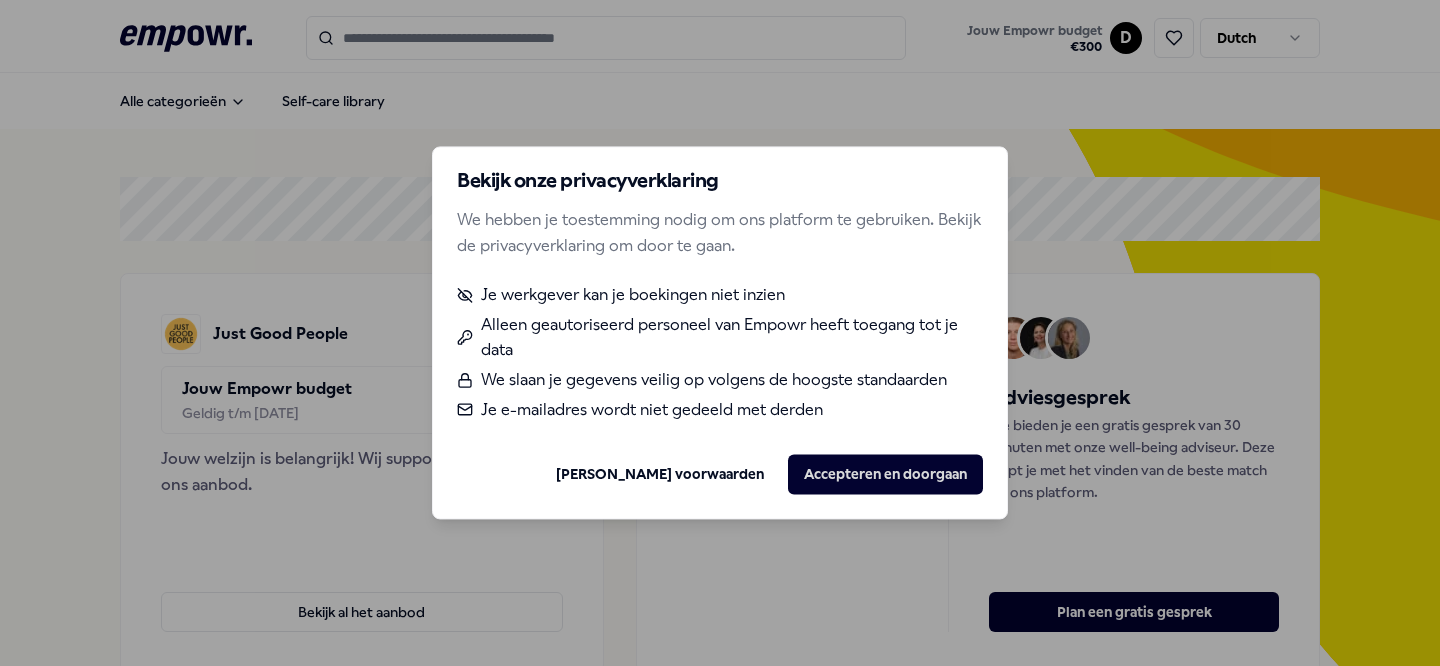 scroll, scrollTop: 0, scrollLeft: 0, axis: both 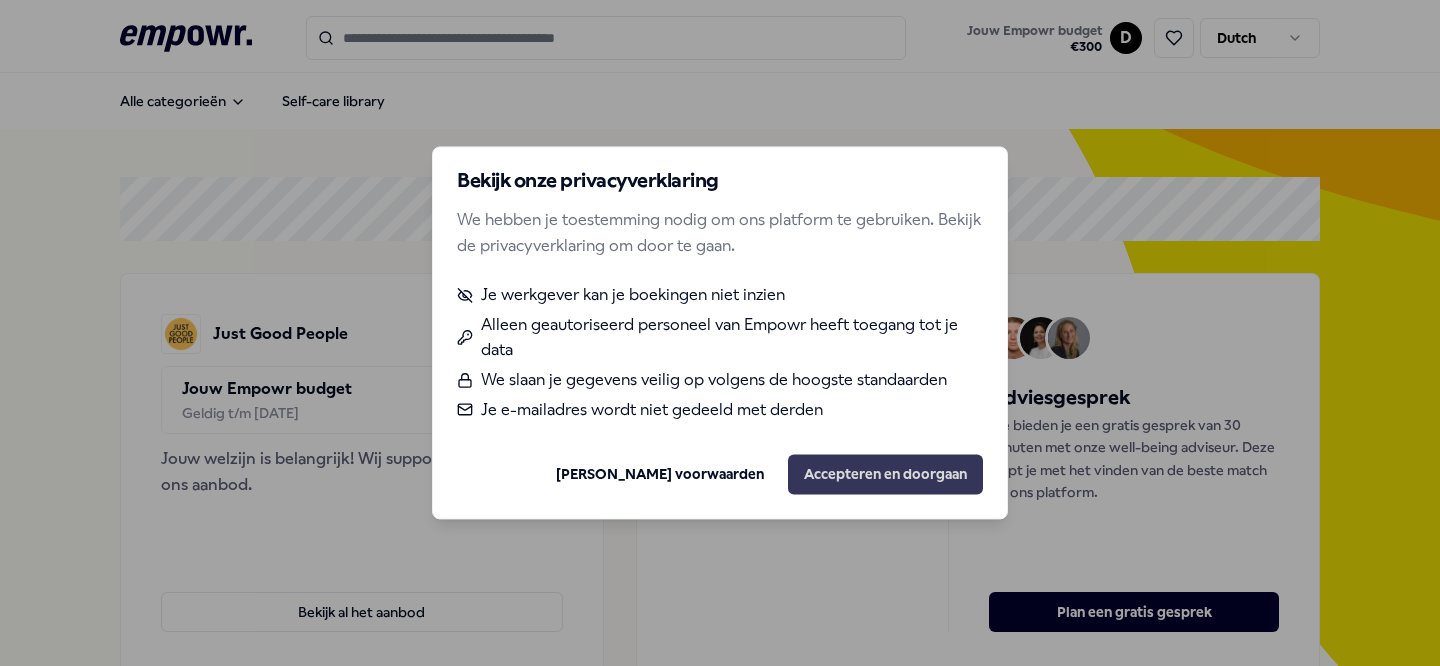 click on "Accepteren en doorgaan" at bounding box center [885, 475] 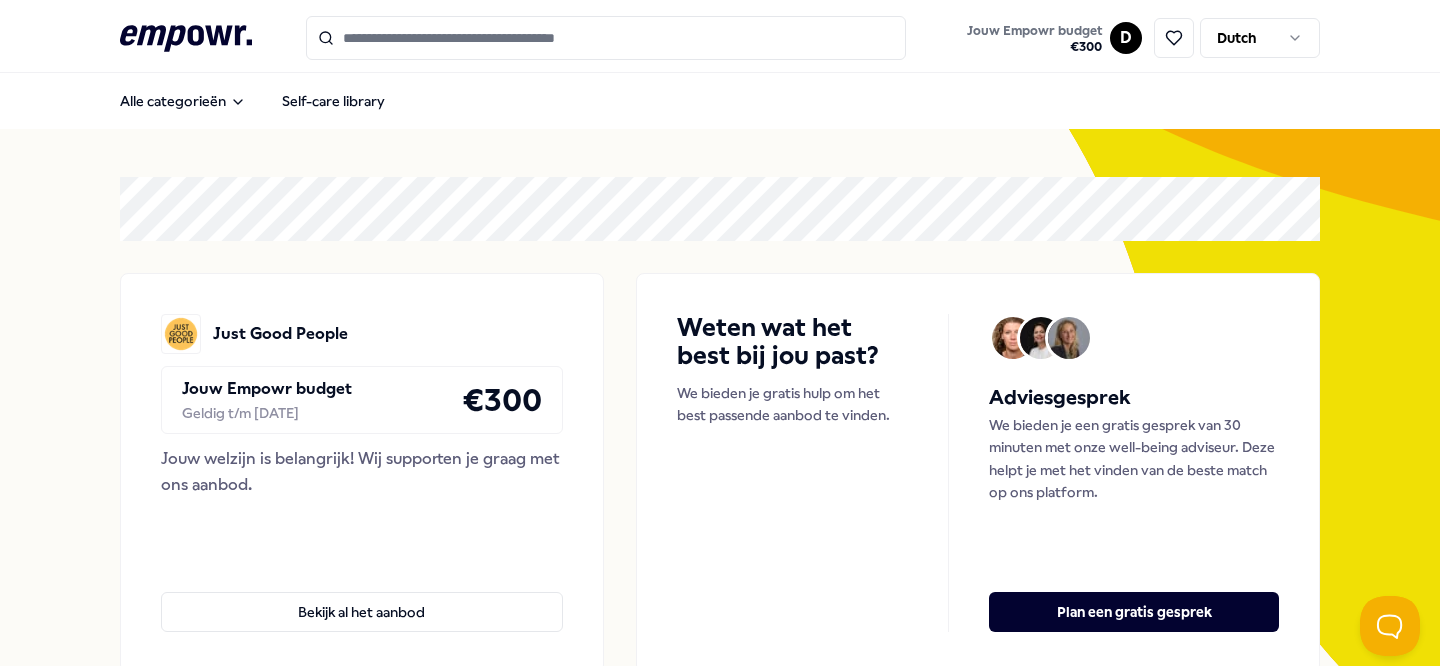 scroll, scrollTop: 0, scrollLeft: 0, axis: both 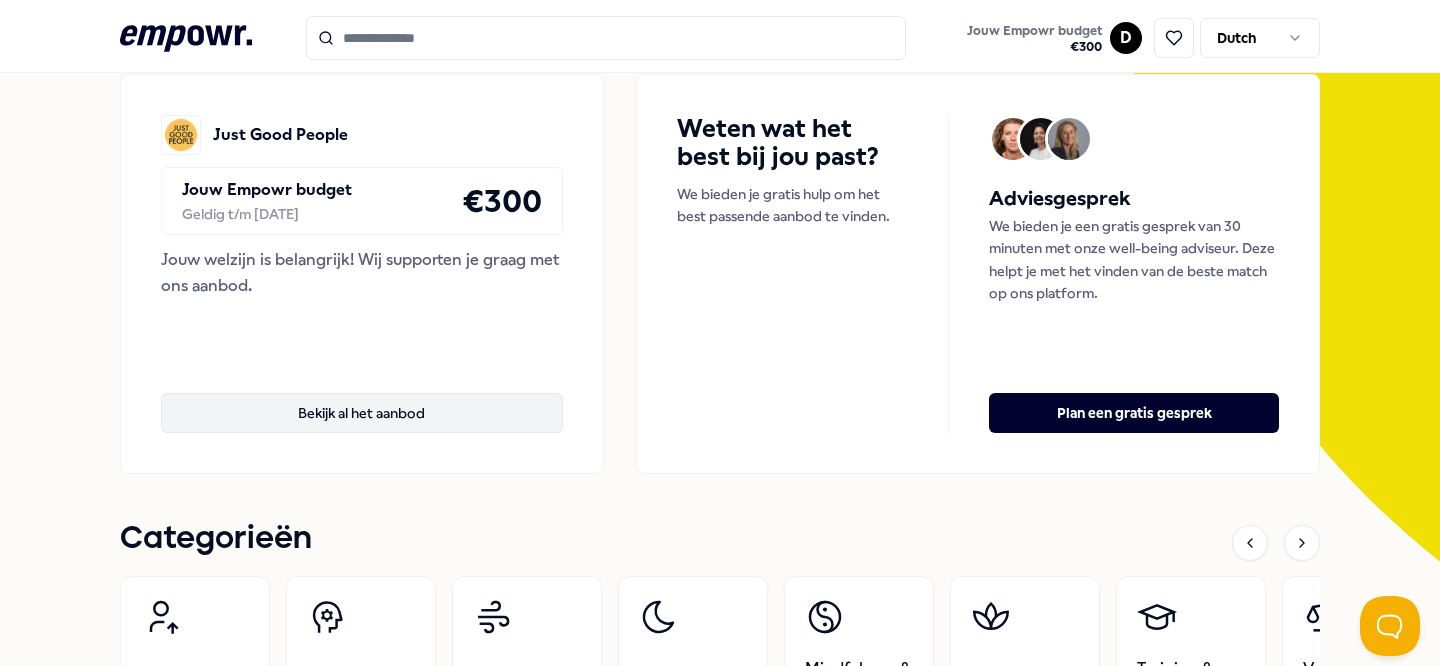 click on "Bekijk al het aanbod" at bounding box center [362, 413] 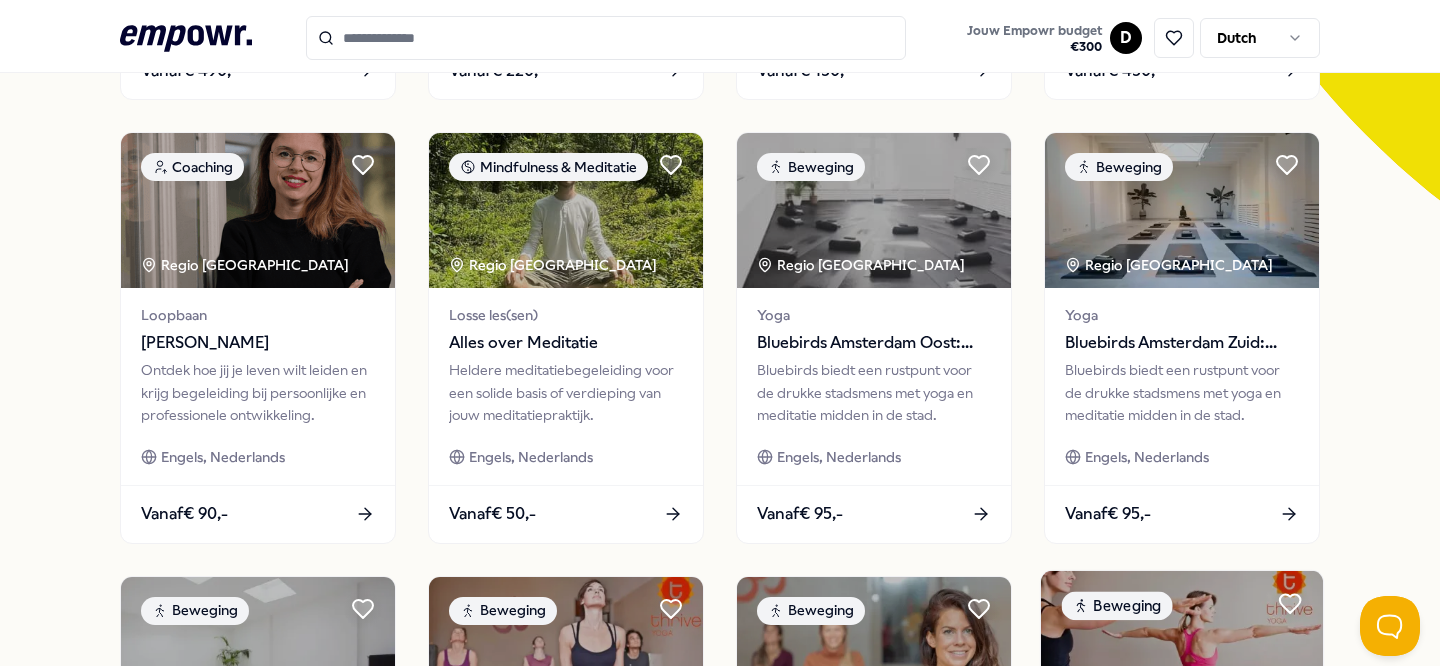 scroll, scrollTop: 0, scrollLeft: 0, axis: both 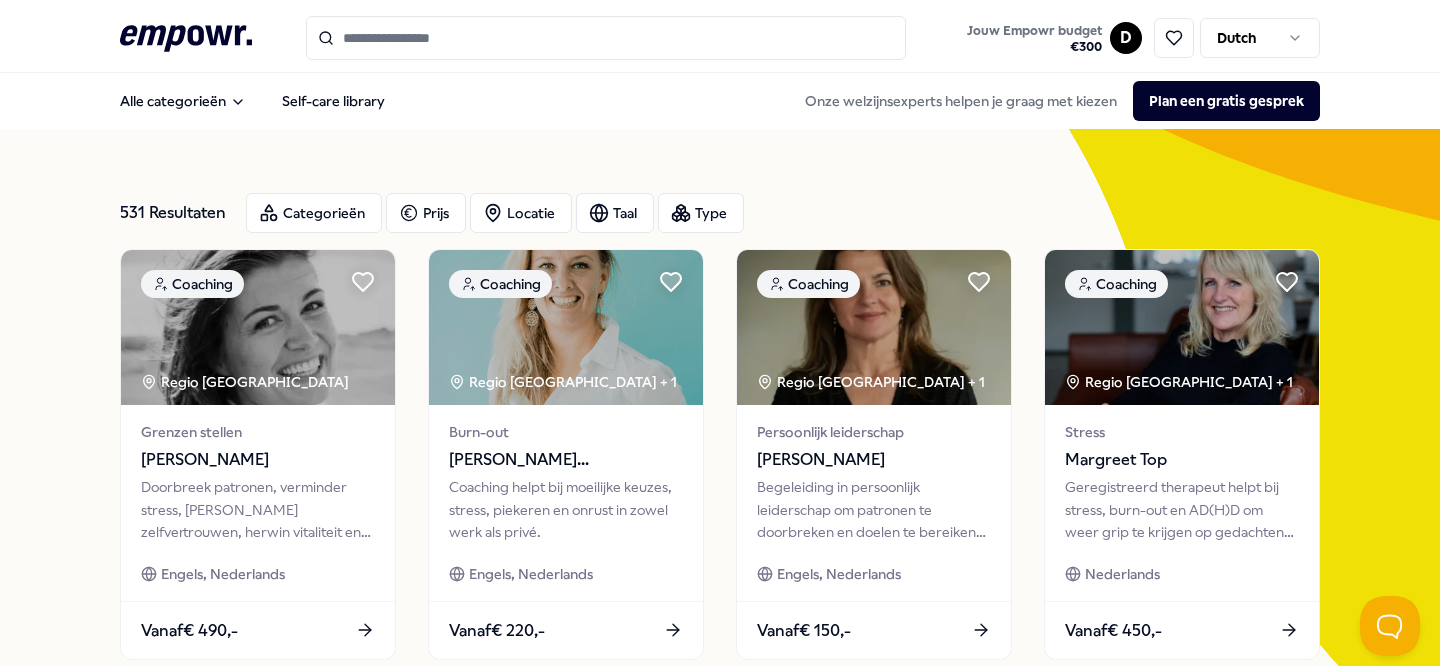 click on ".empowr-logo_svg__cls-1{fill:#03032f} Jouw Empowr budget € 300 D Dutch" at bounding box center [720, 36] 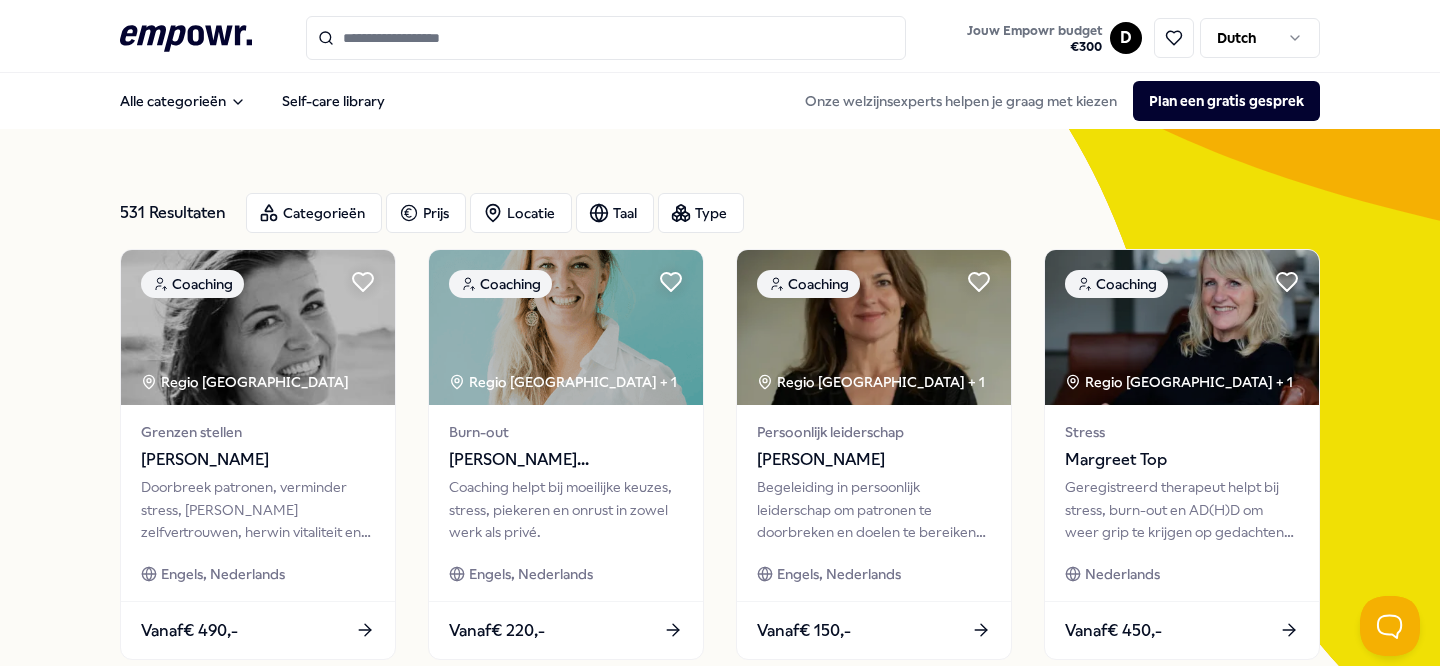 click at bounding box center [606, 38] 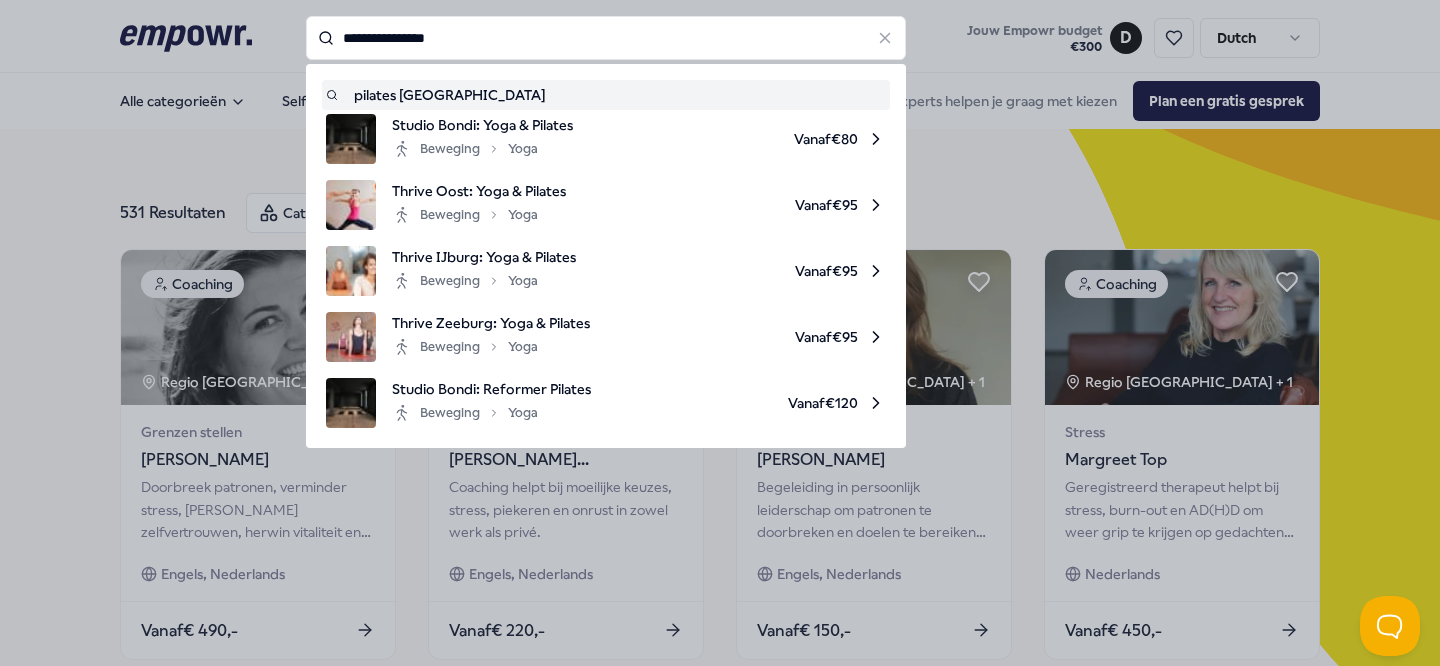 type on "**********" 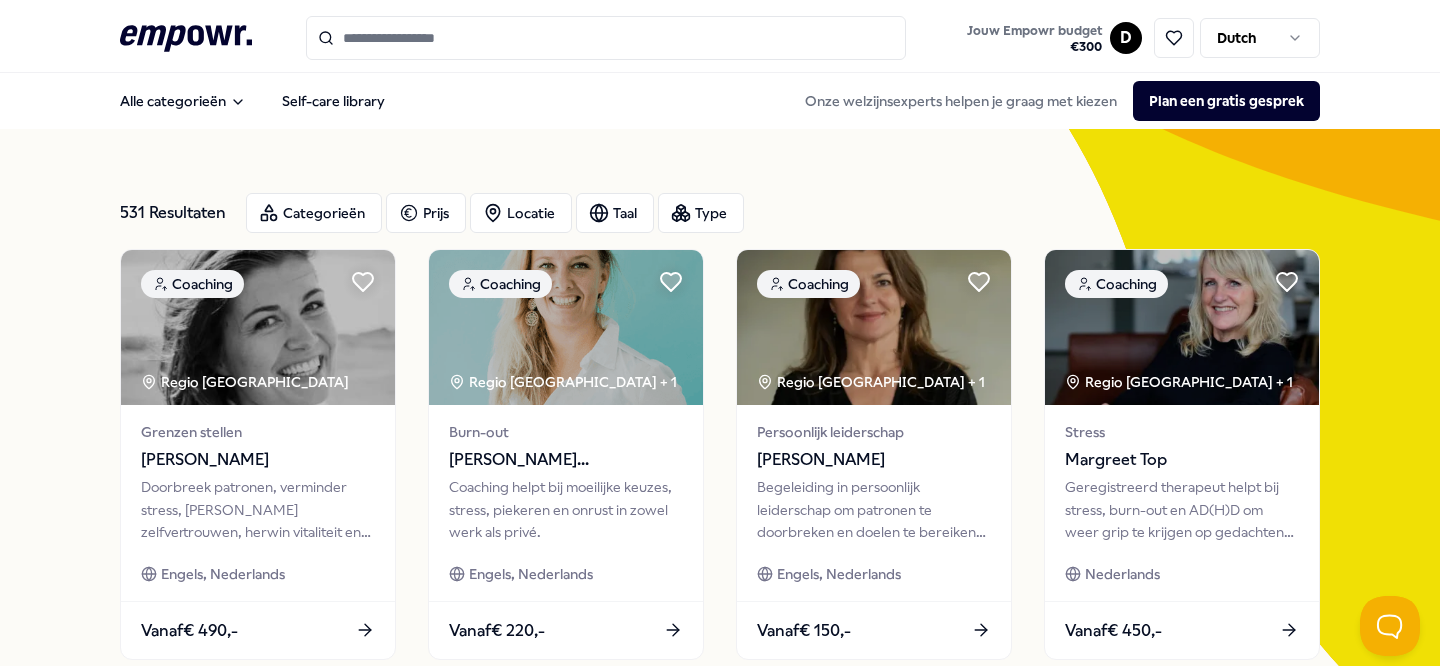 type on "**********" 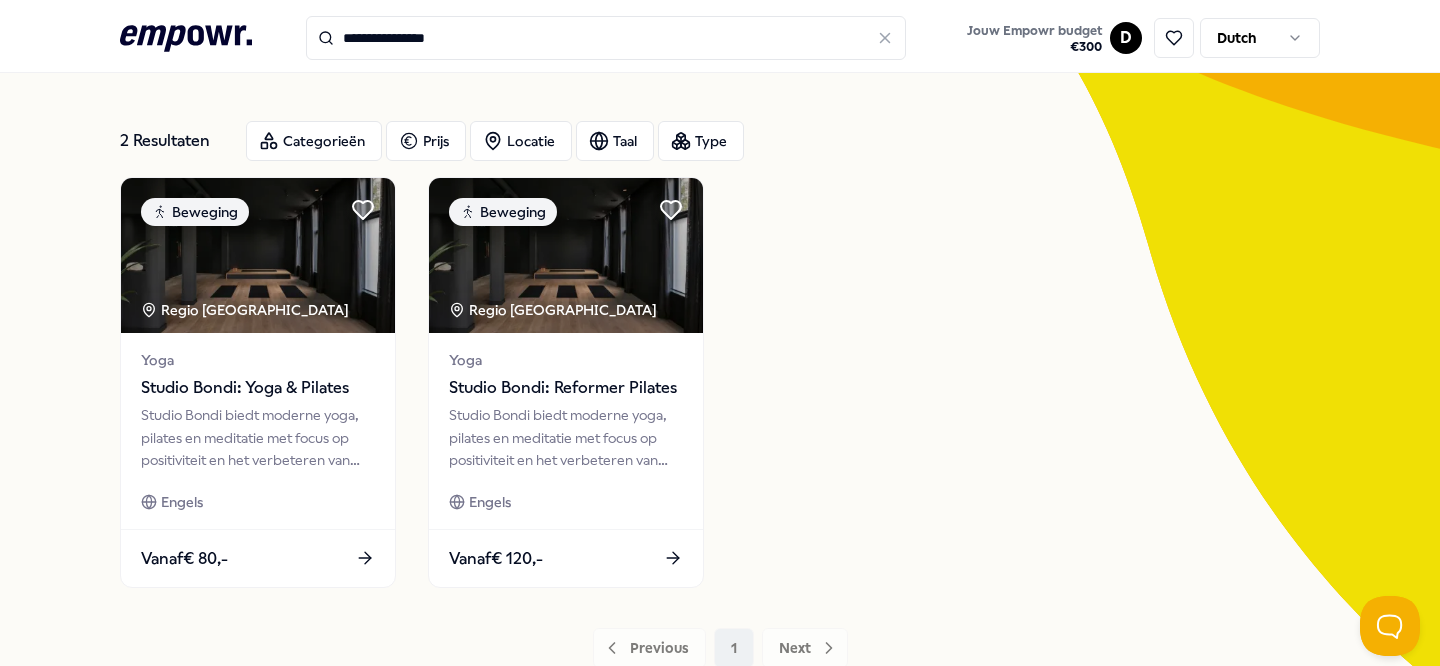 scroll, scrollTop: 78, scrollLeft: 0, axis: vertical 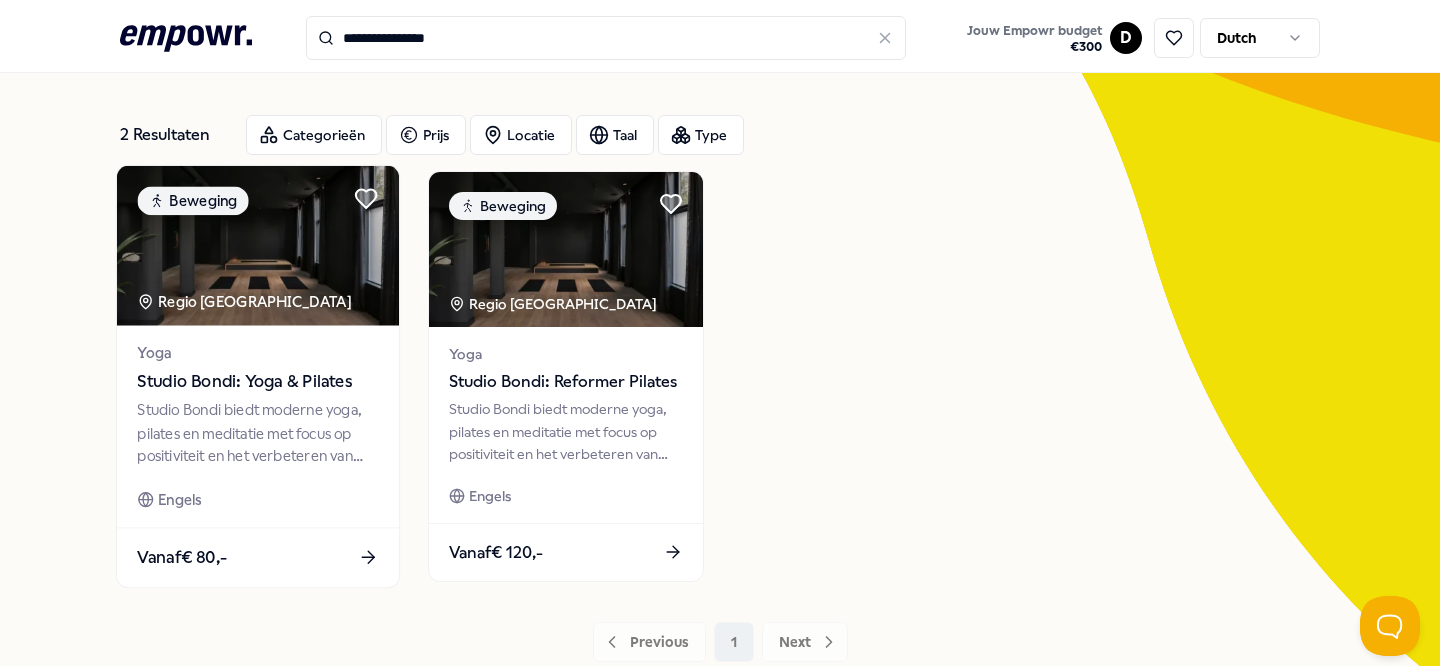 click on "Studio Bondi: Yoga & Pilates" at bounding box center (257, 382) 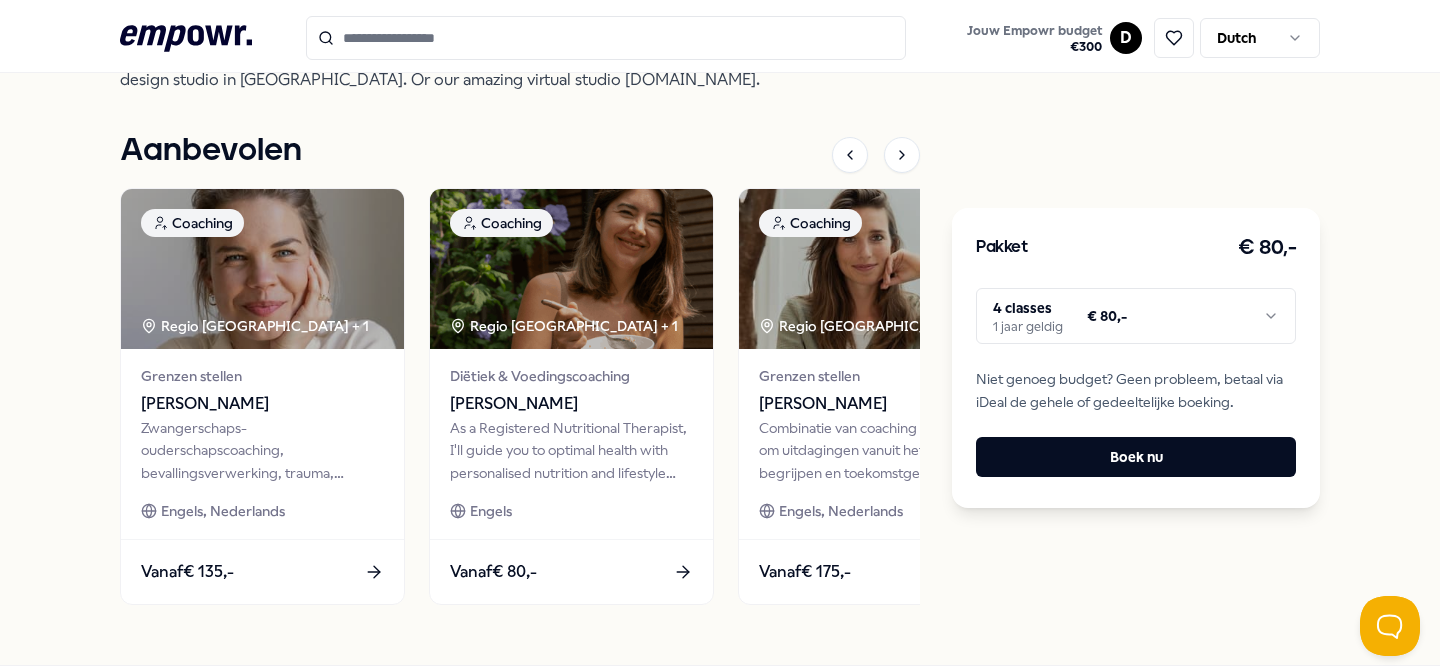 scroll, scrollTop: 778, scrollLeft: 0, axis: vertical 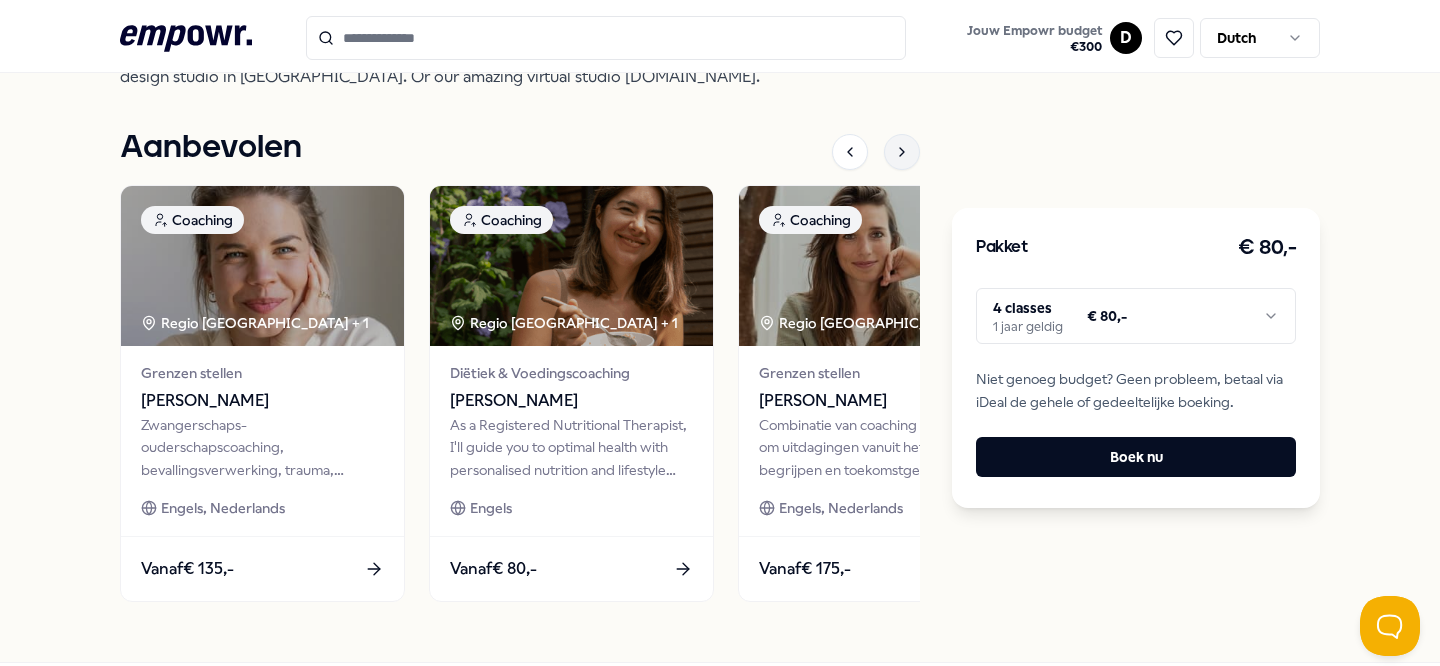 click 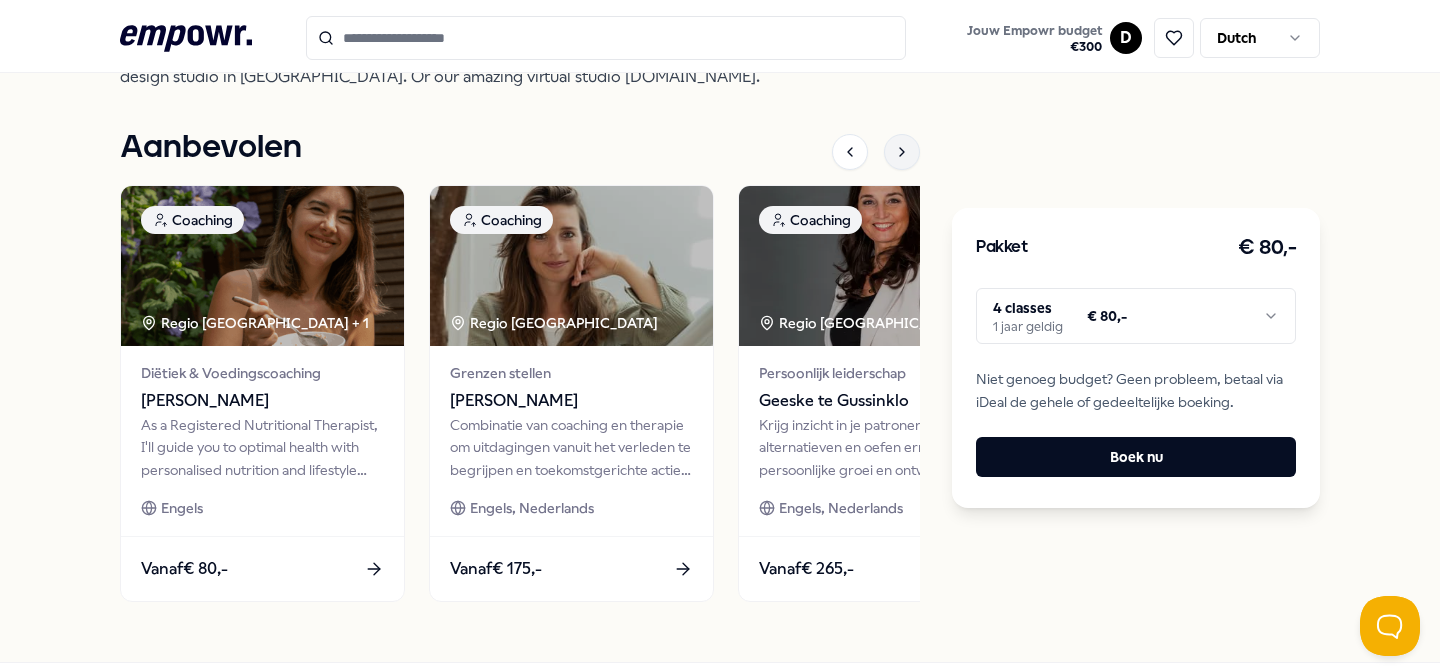 click 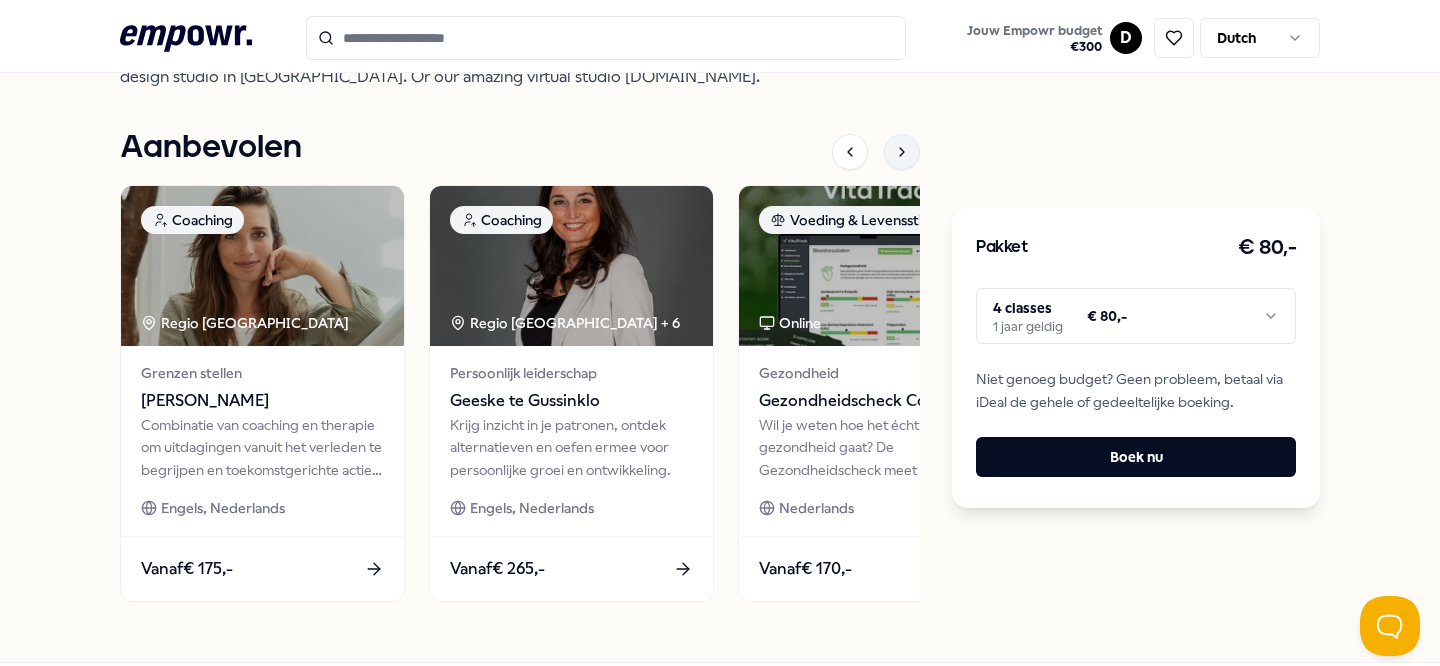 click 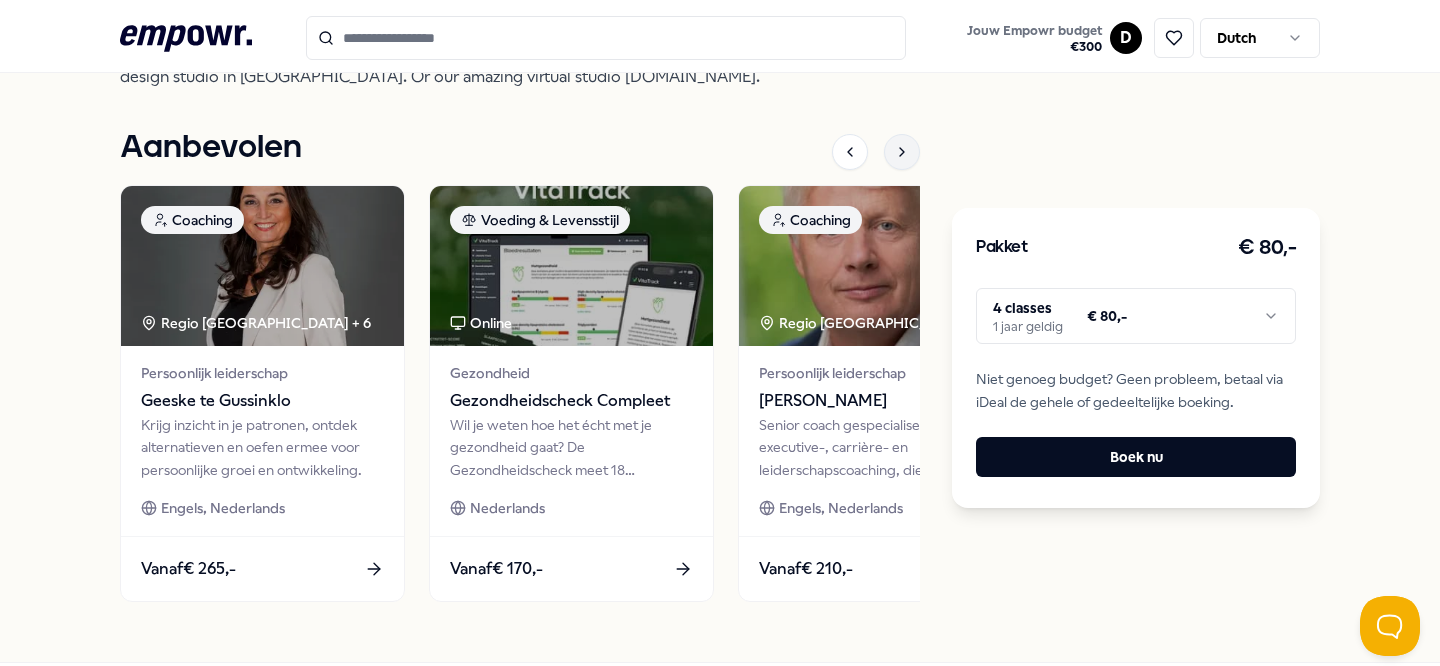 click 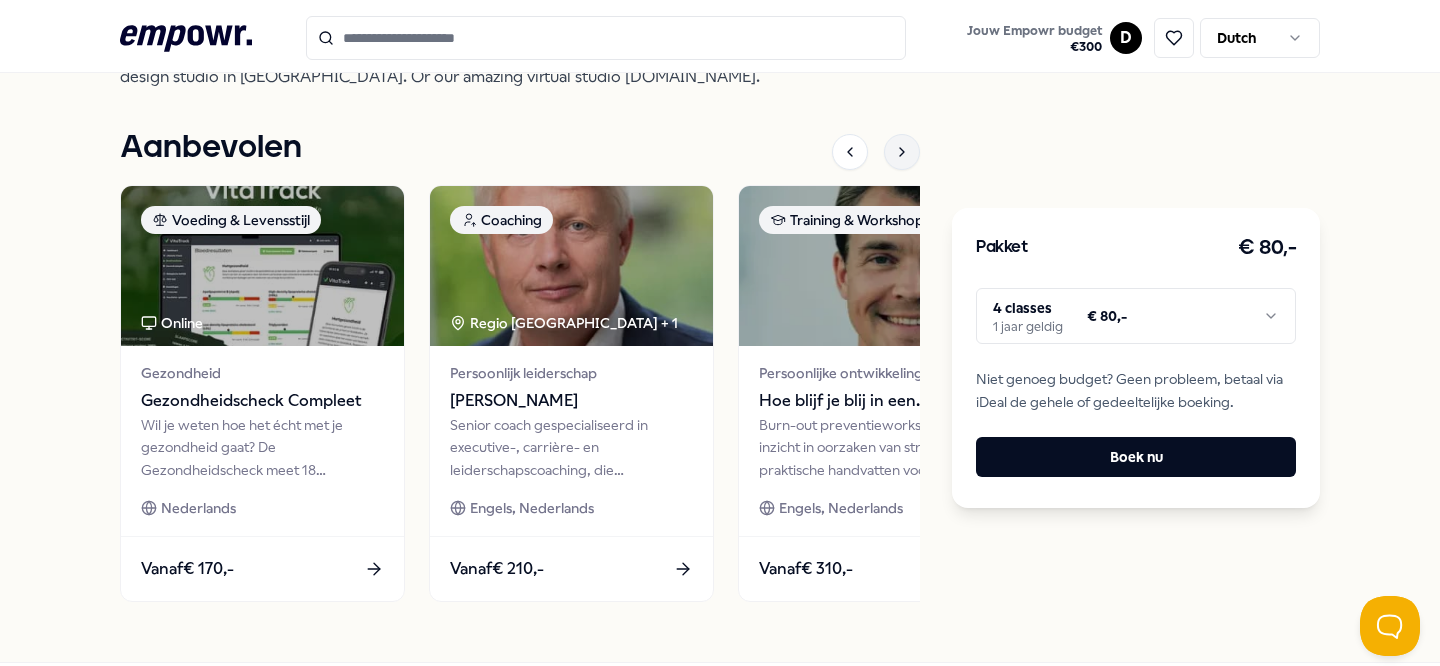click 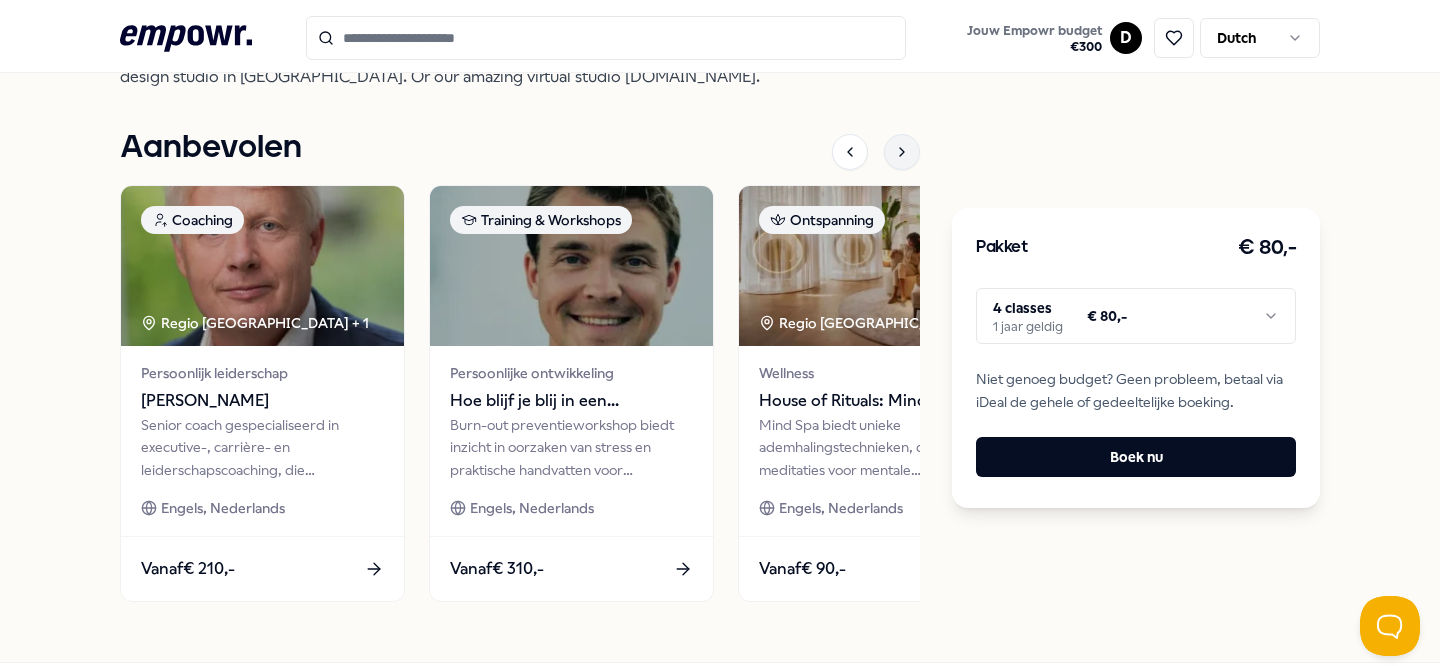 click 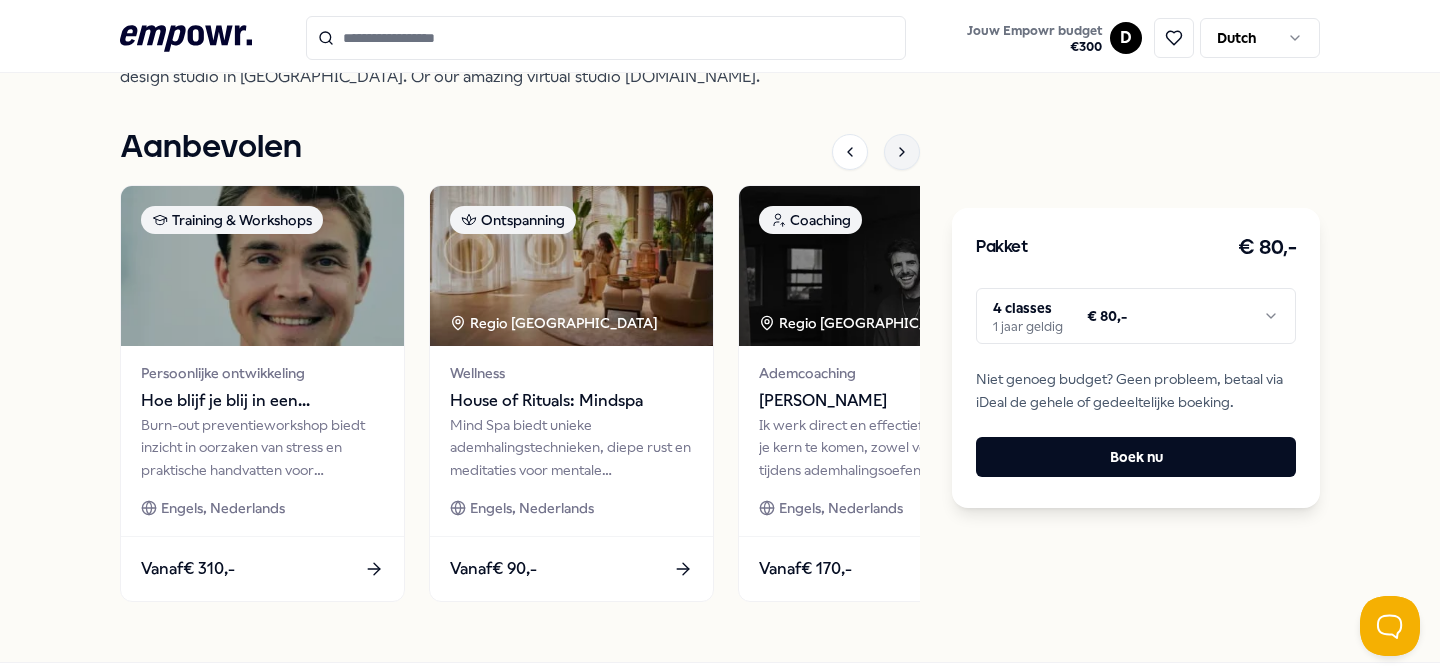 click 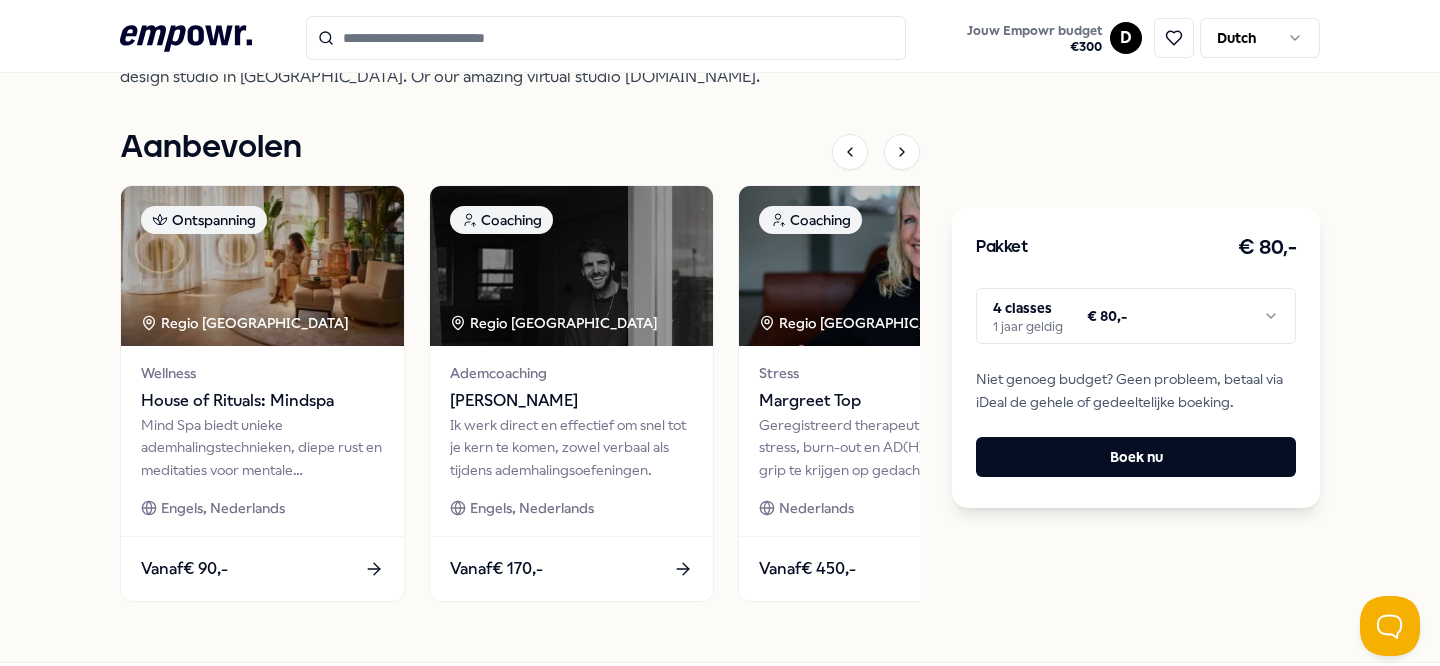 click at bounding box center (606, 38) 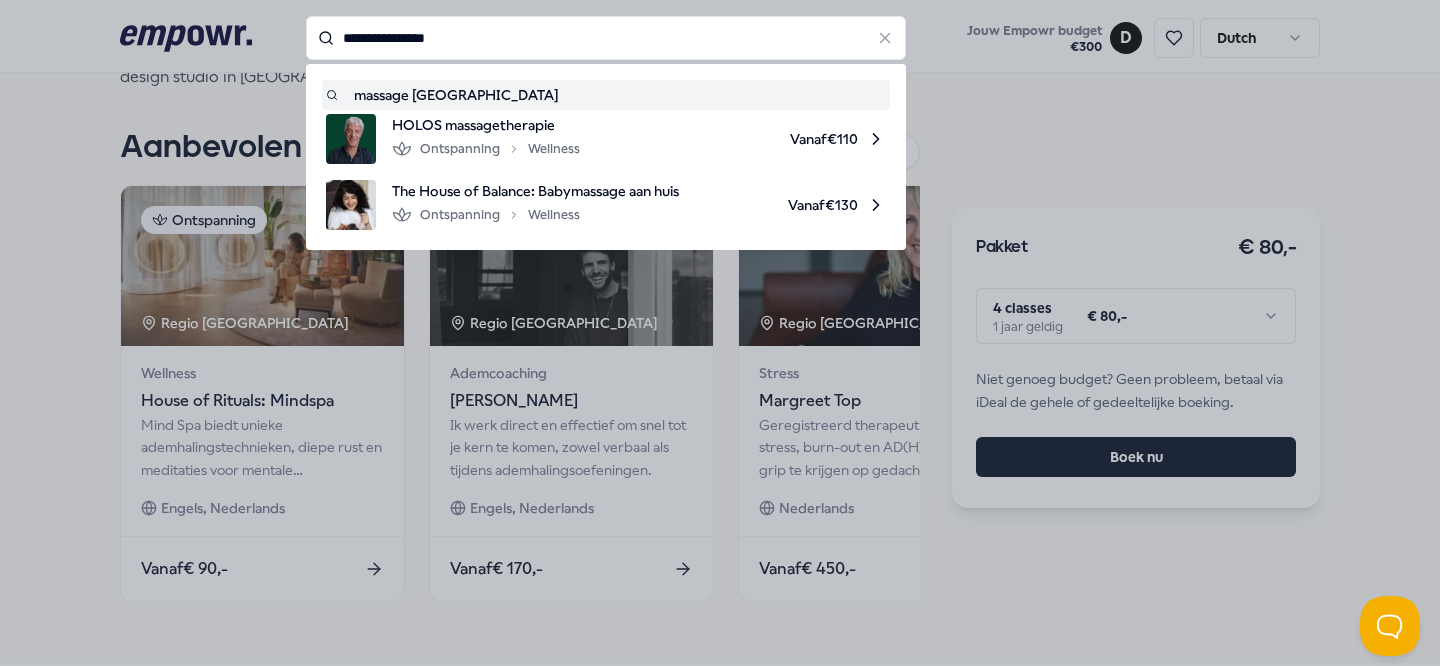 type on "**********" 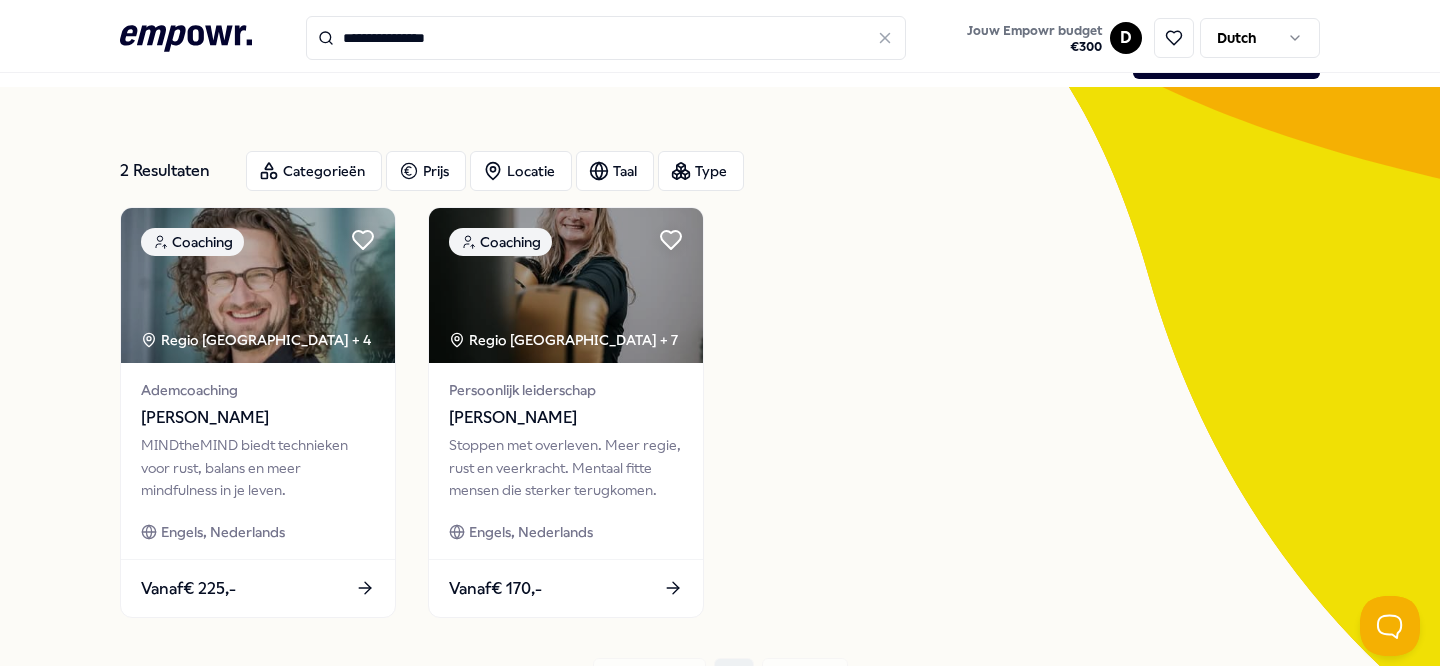 scroll, scrollTop: 0, scrollLeft: 0, axis: both 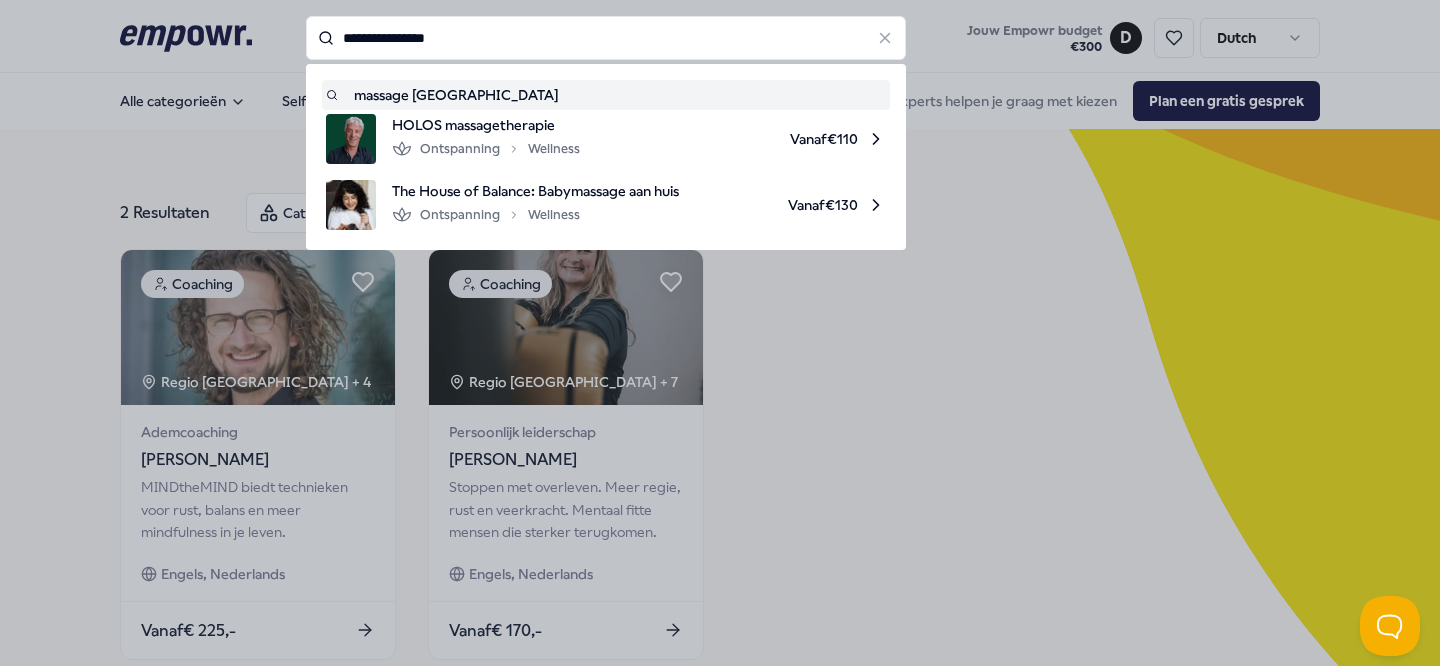drag, startPoint x: 471, startPoint y: 41, endPoint x: 401, endPoint y: 37, distance: 70.11419 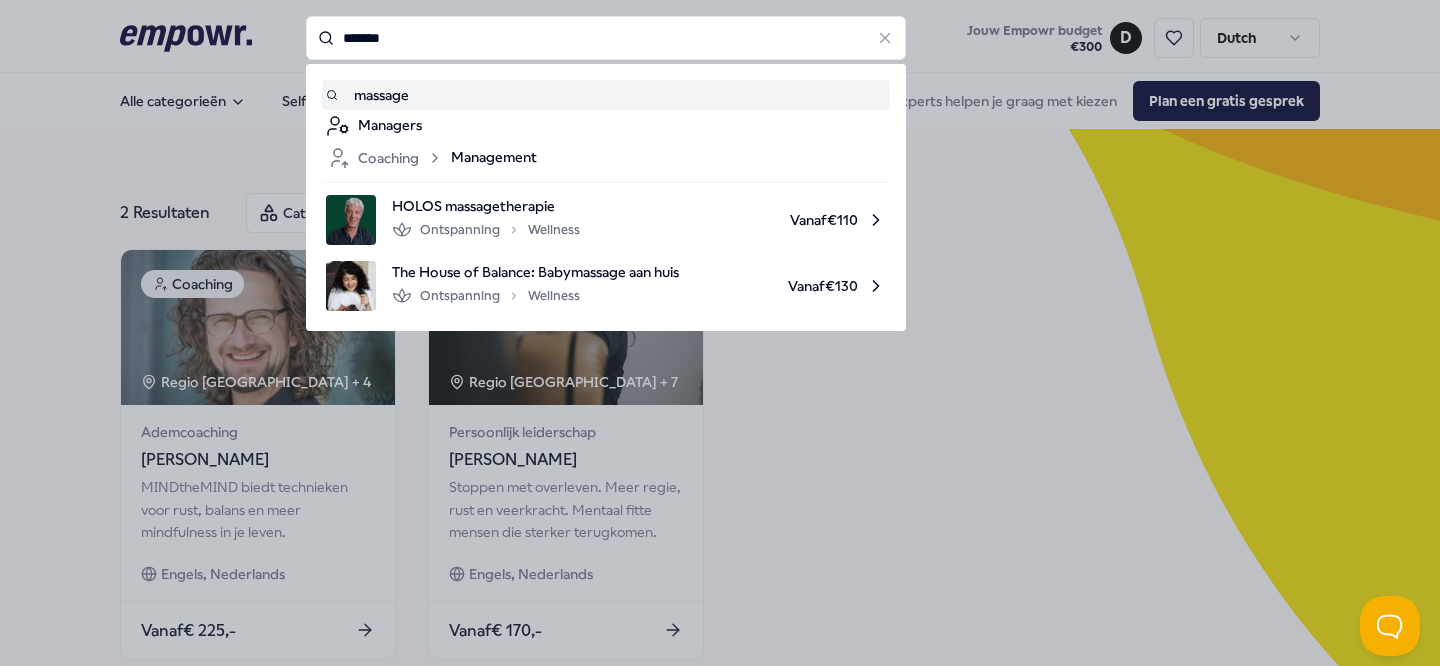 type on "*******" 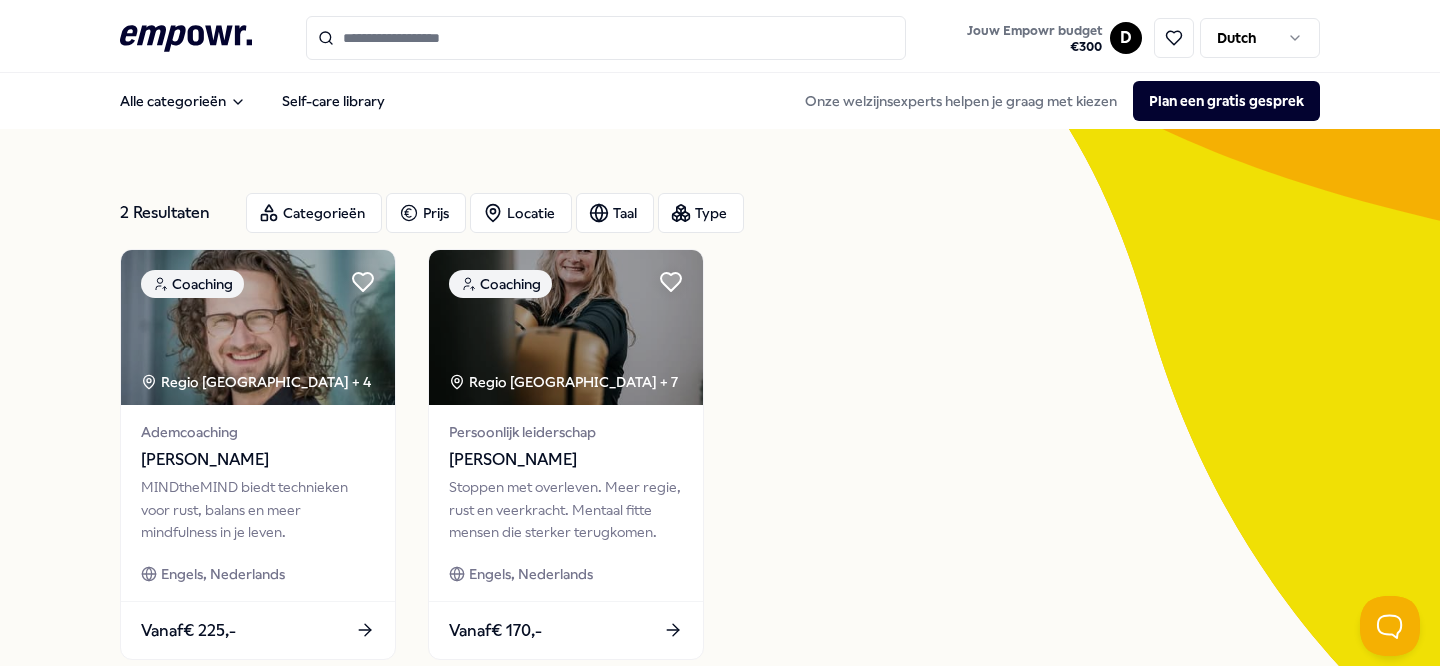 type on "*******" 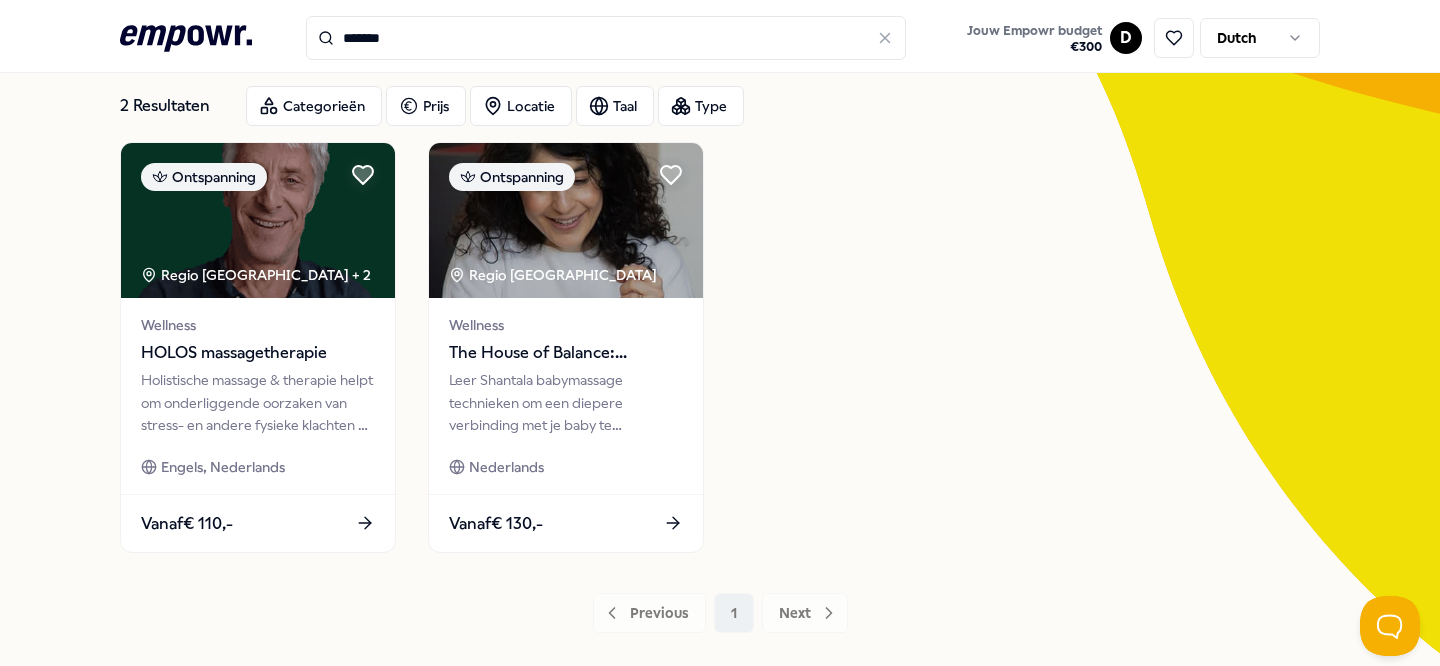 scroll, scrollTop: 78, scrollLeft: 0, axis: vertical 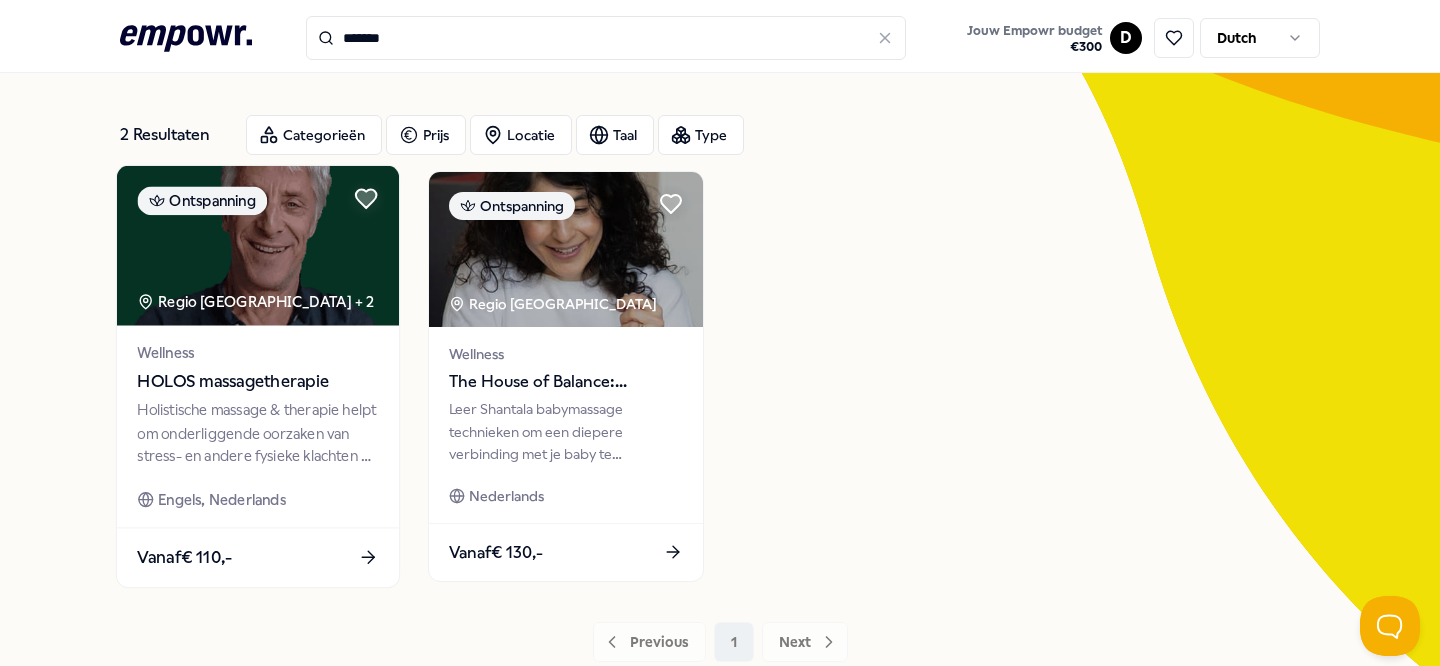click on "HOLOS massagetherapie" at bounding box center (257, 382) 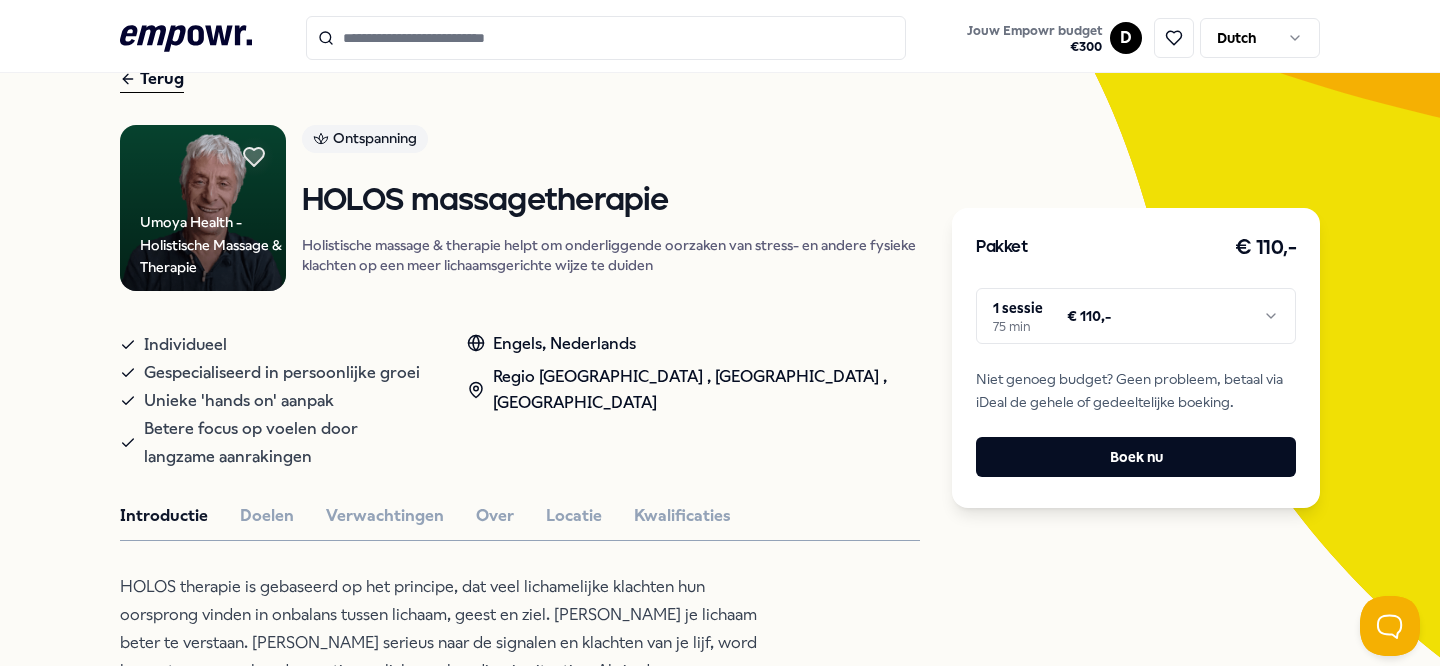 scroll, scrollTop: 105, scrollLeft: 0, axis: vertical 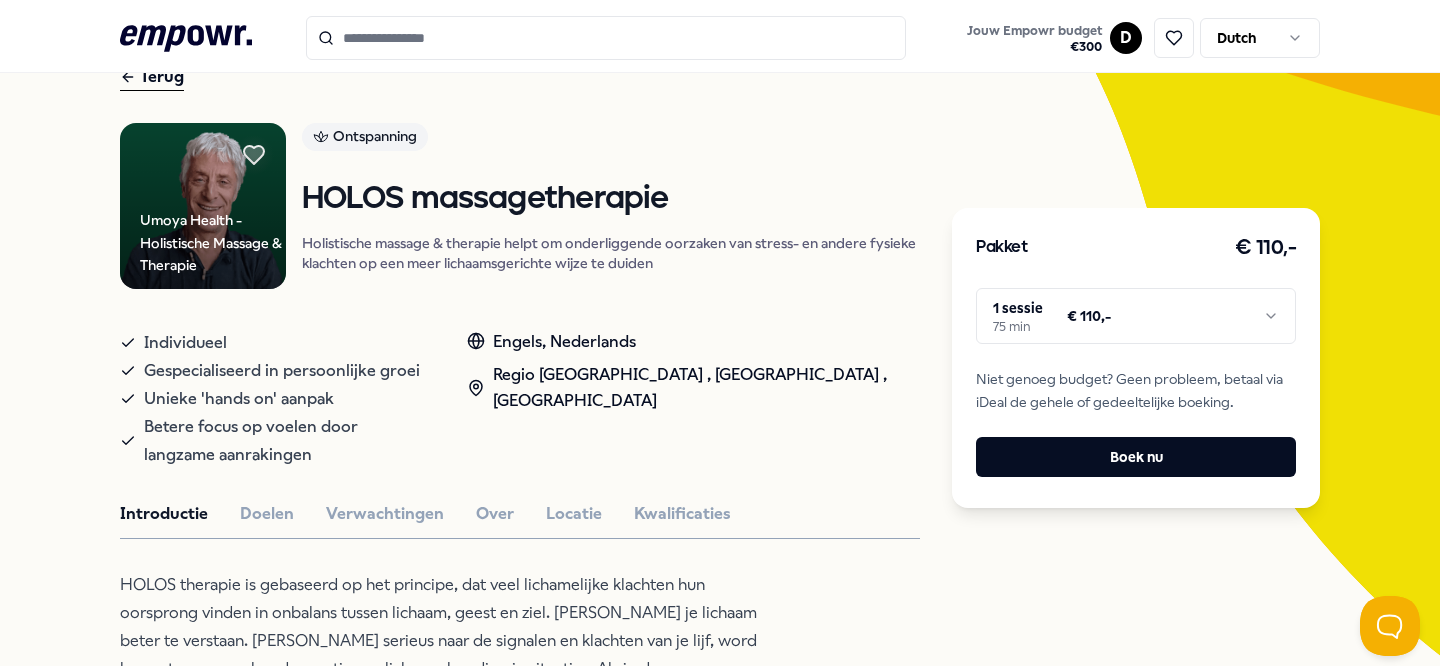 click on ".empowr-logo_svg__cls-1{fill:#03032f} Jouw Empowr budget € 300 D Dutch" at bounding box center (720, 38) 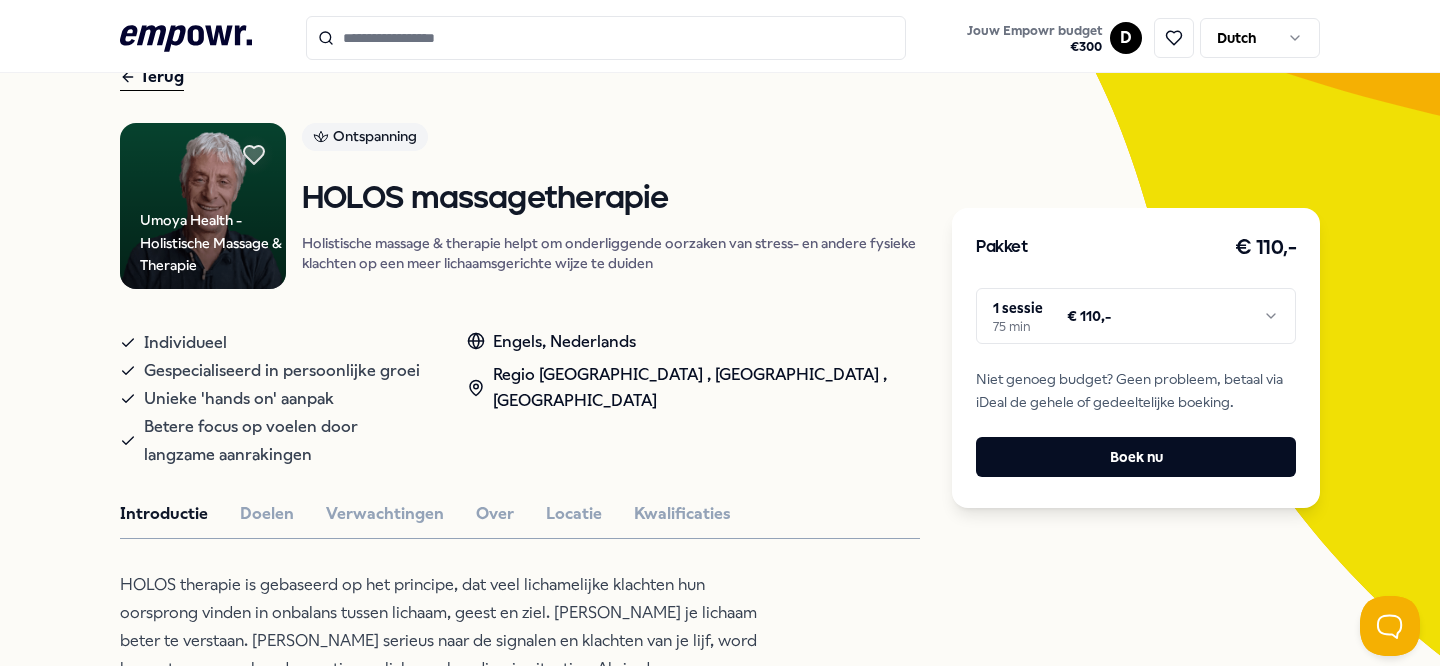 click on ".empowr-logo_svg__cls-1{fill:#03032f}" 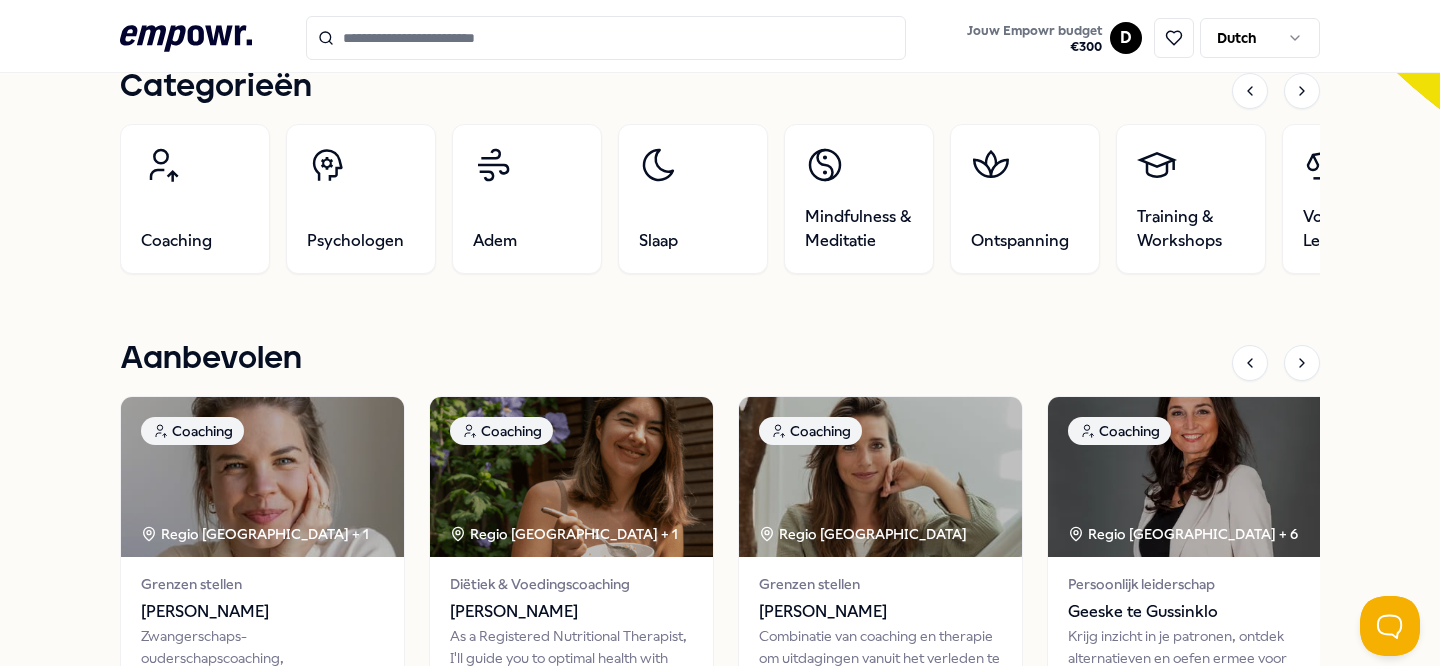 scroll, scrollTop: 643, scrollLeft: 0, axis: vertical 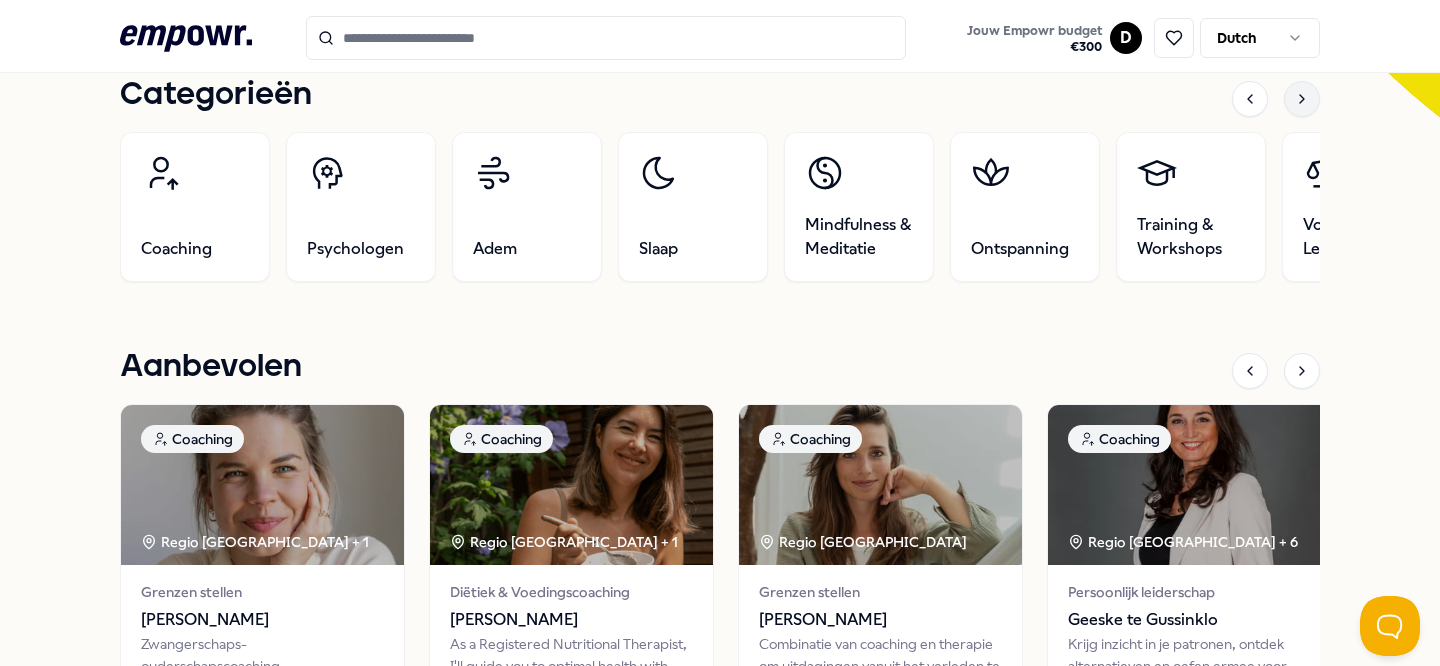 click 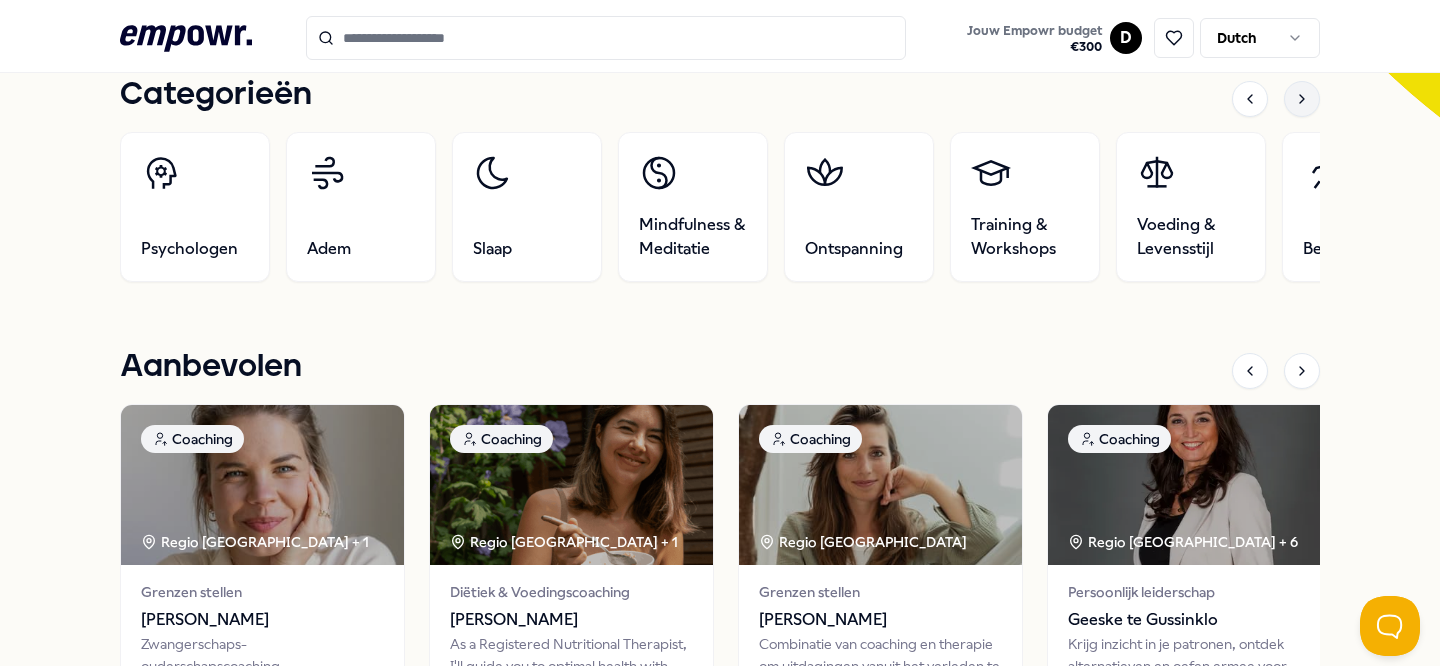 click 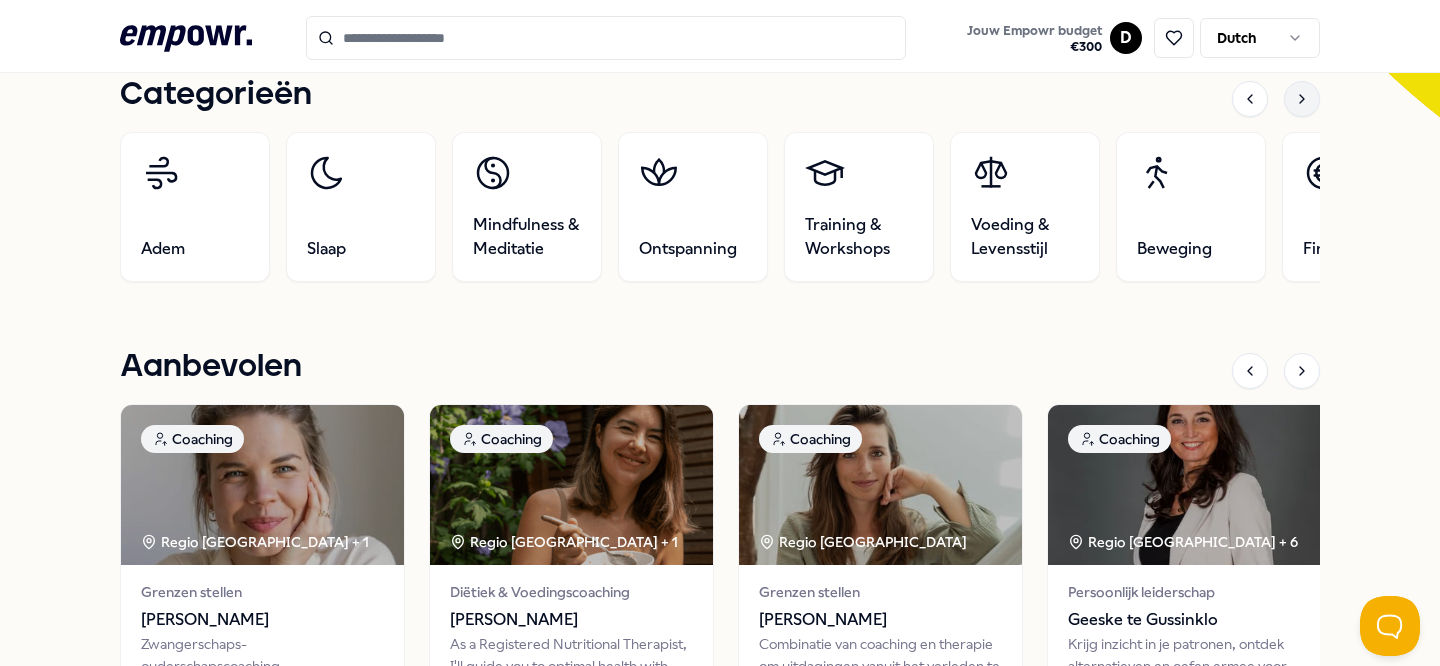 click 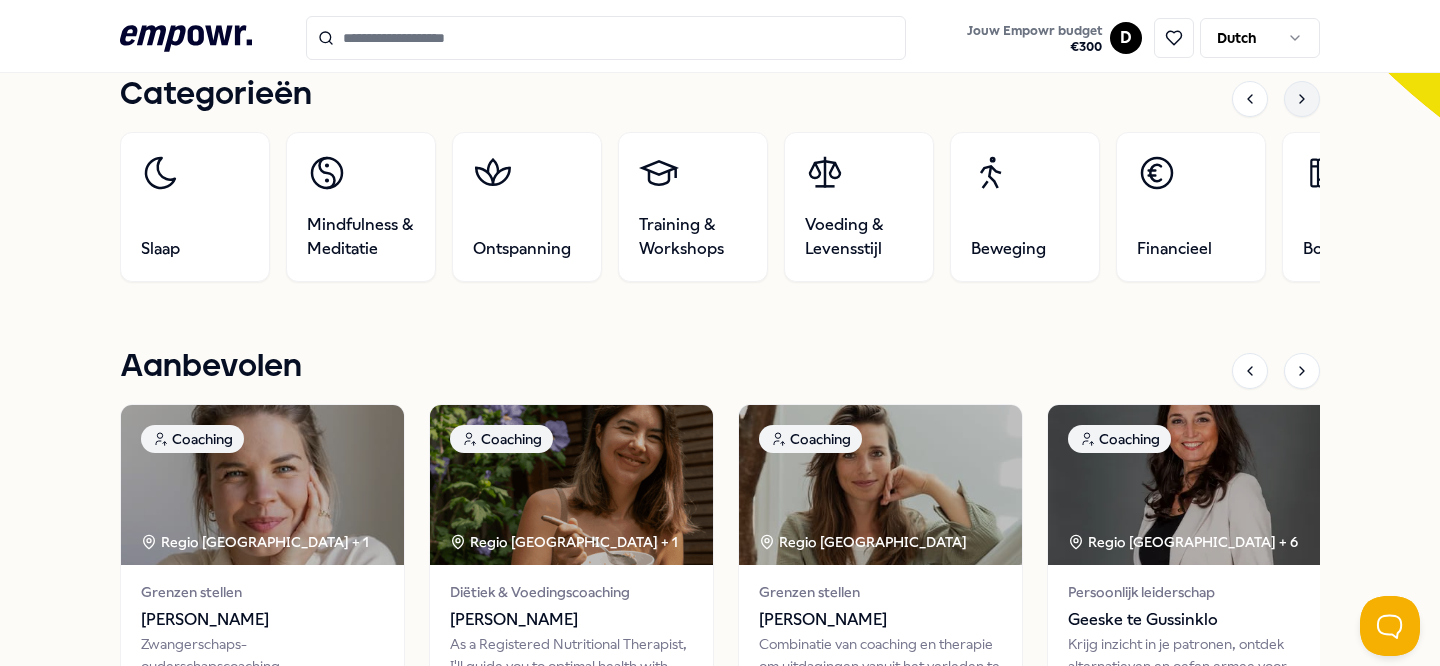 click 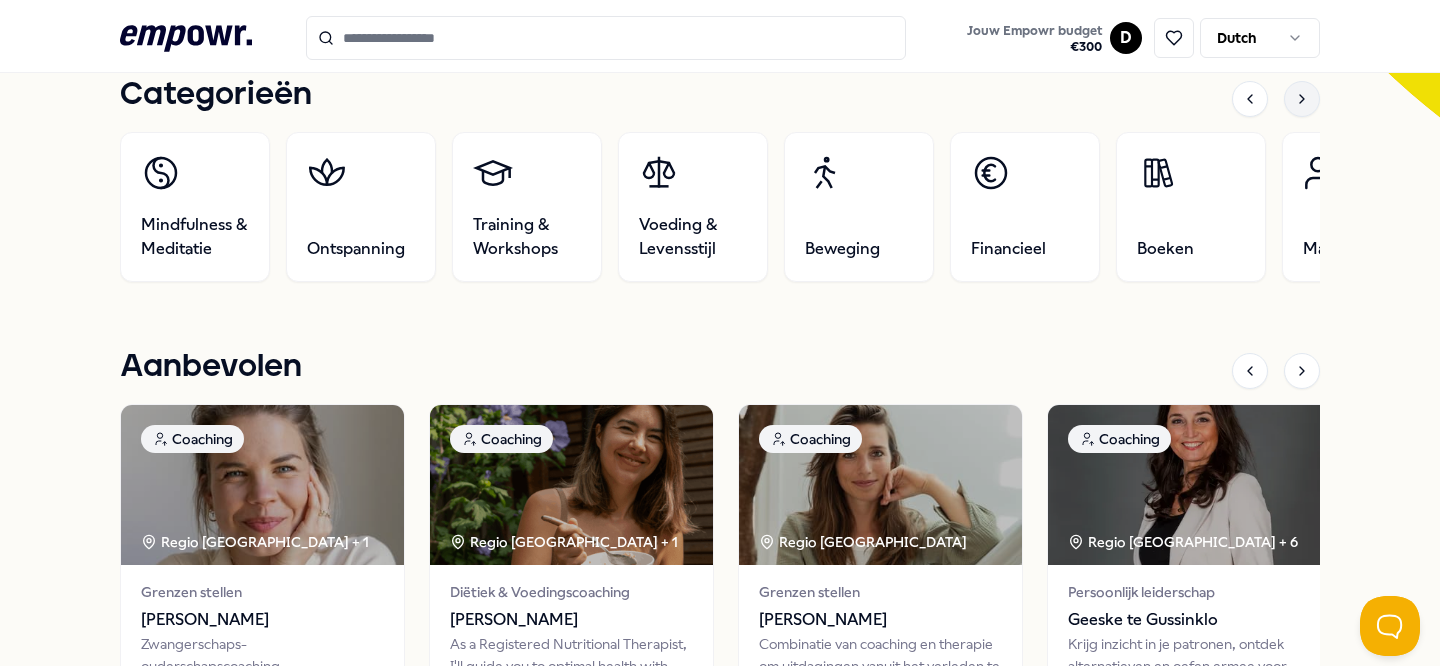click 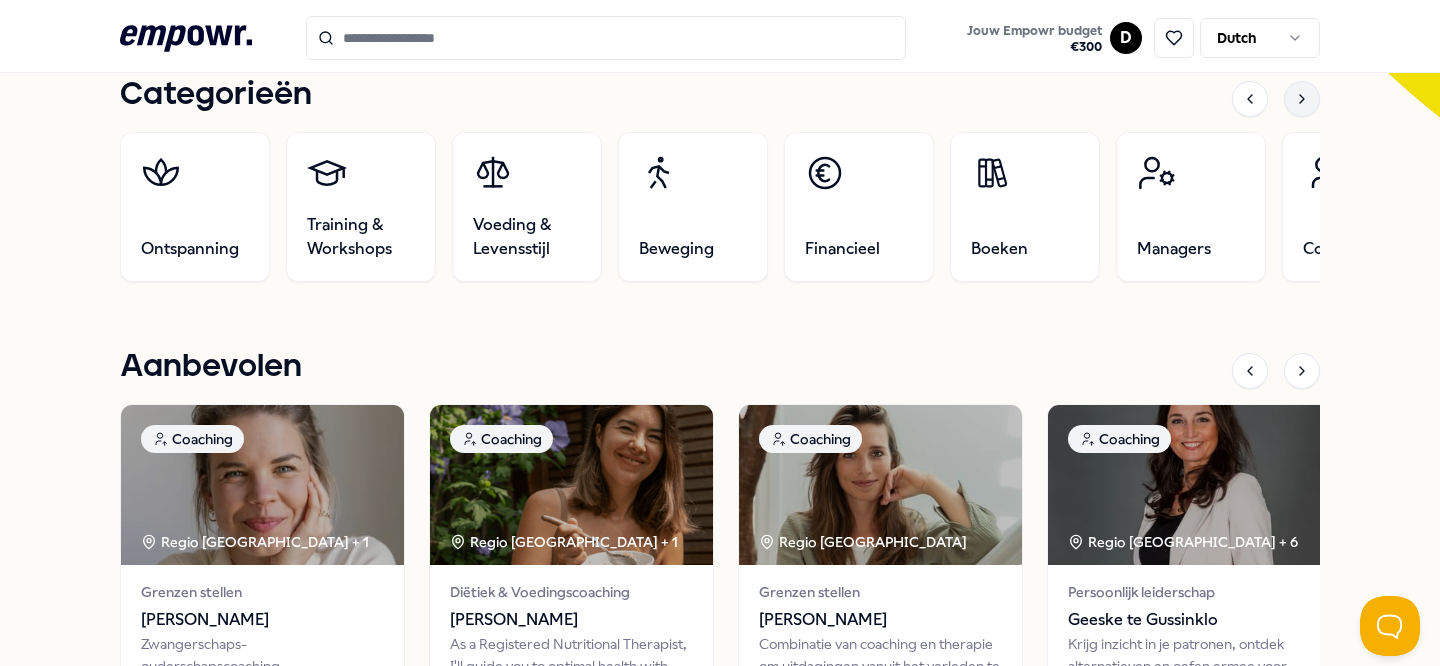 click 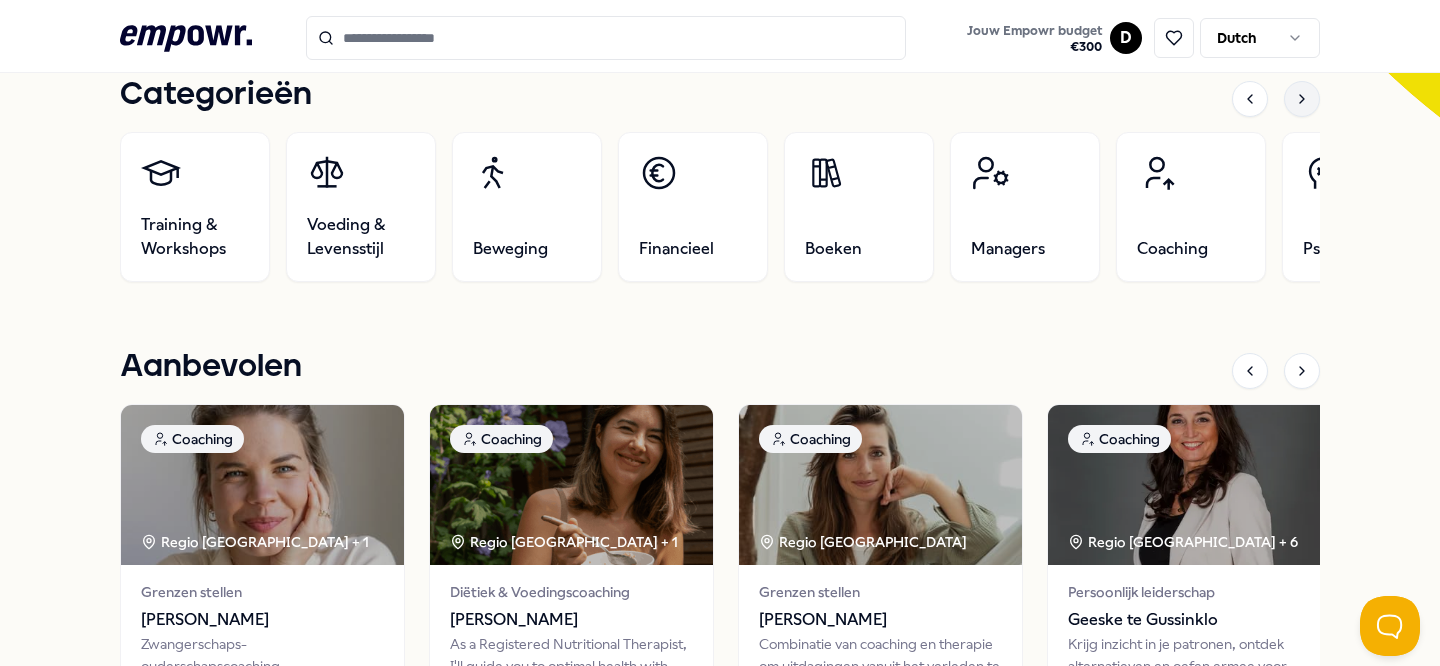 click 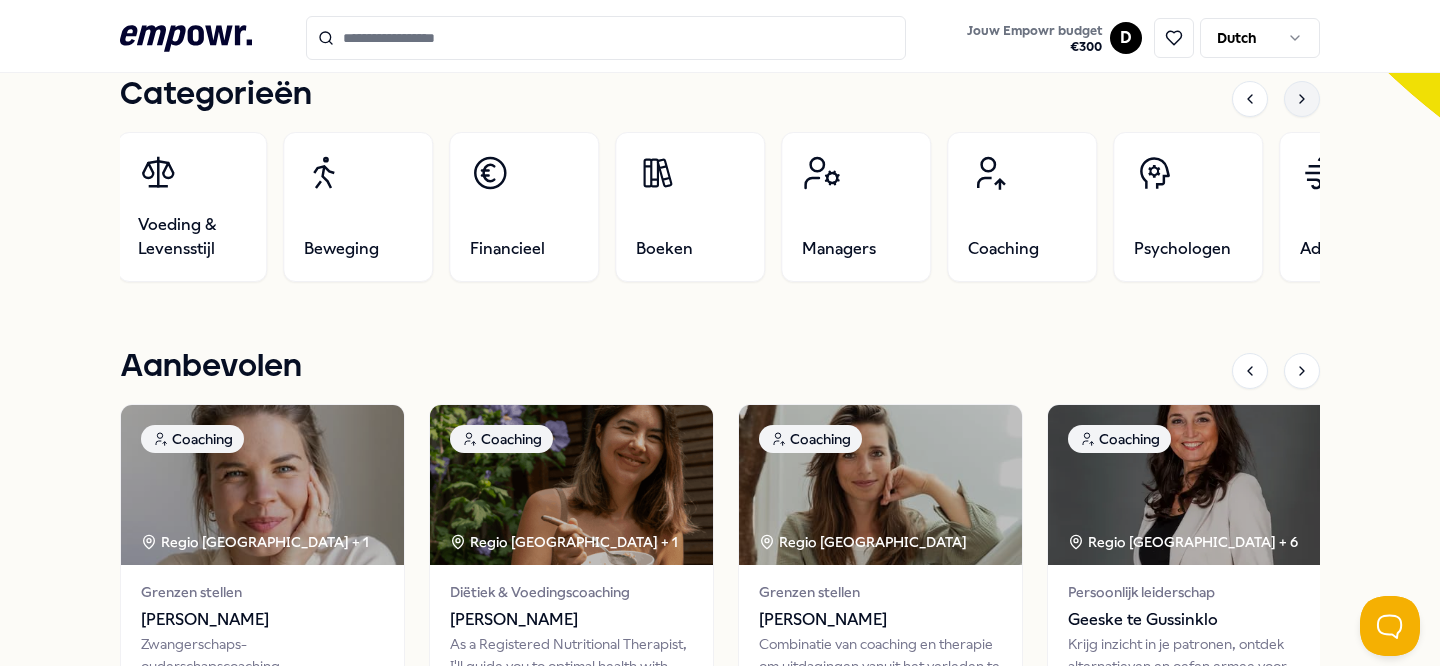 click 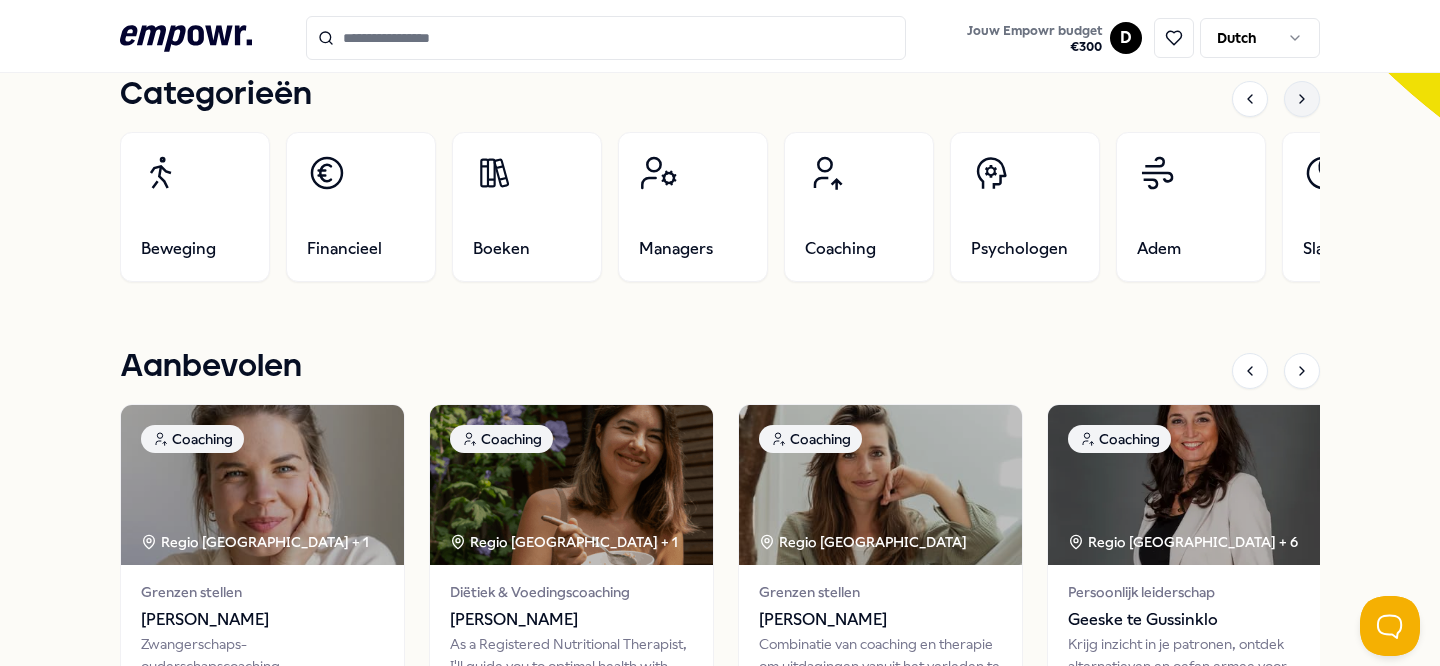 click 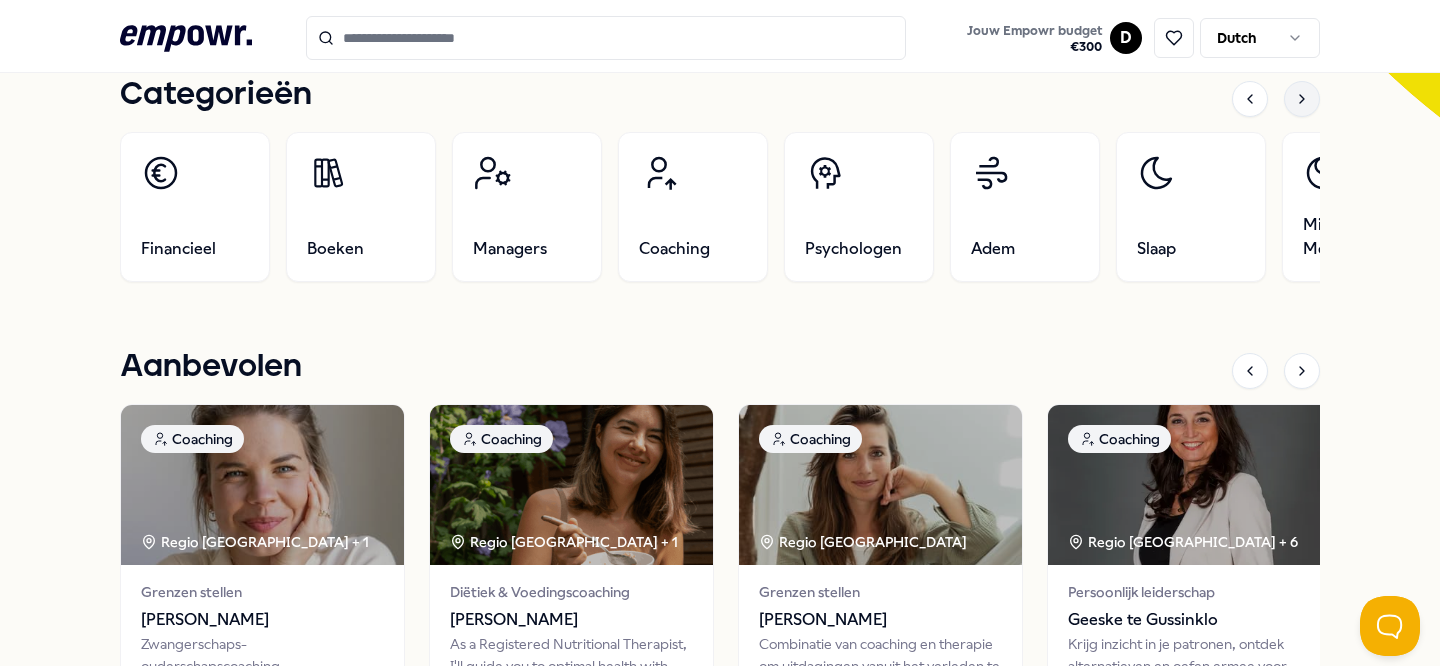 click 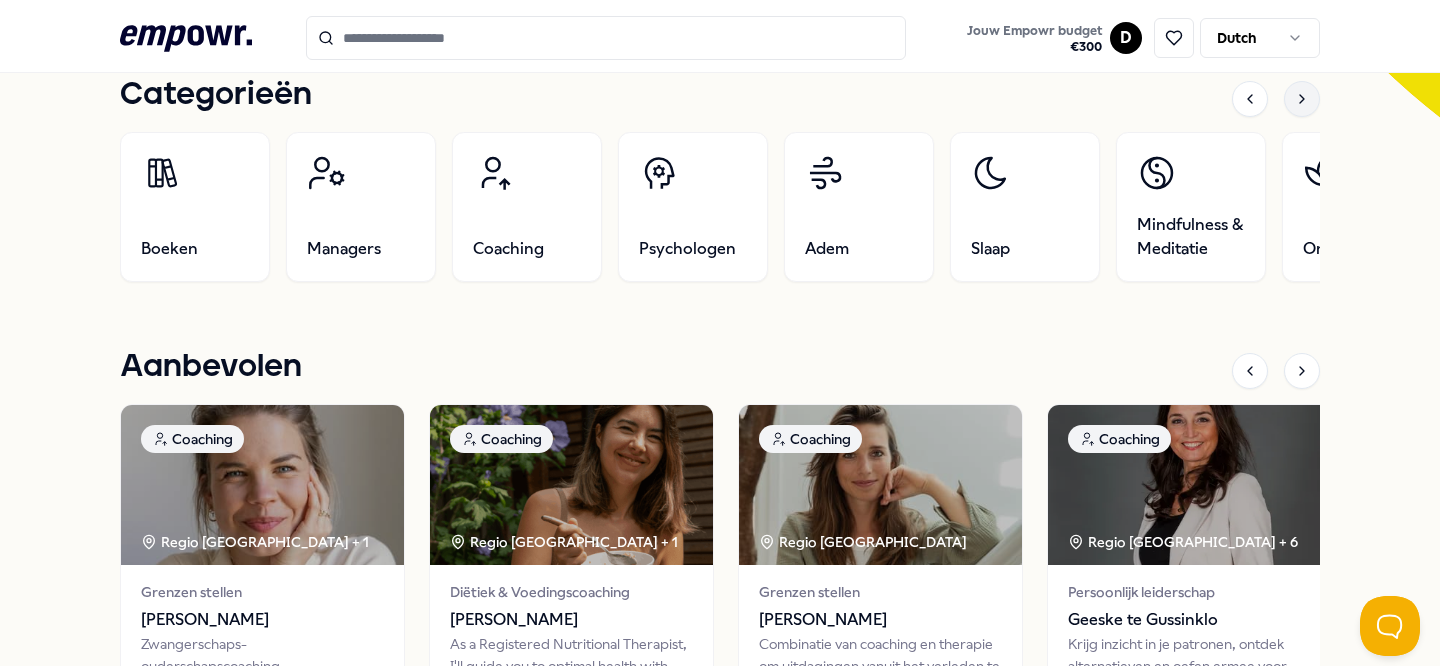 click 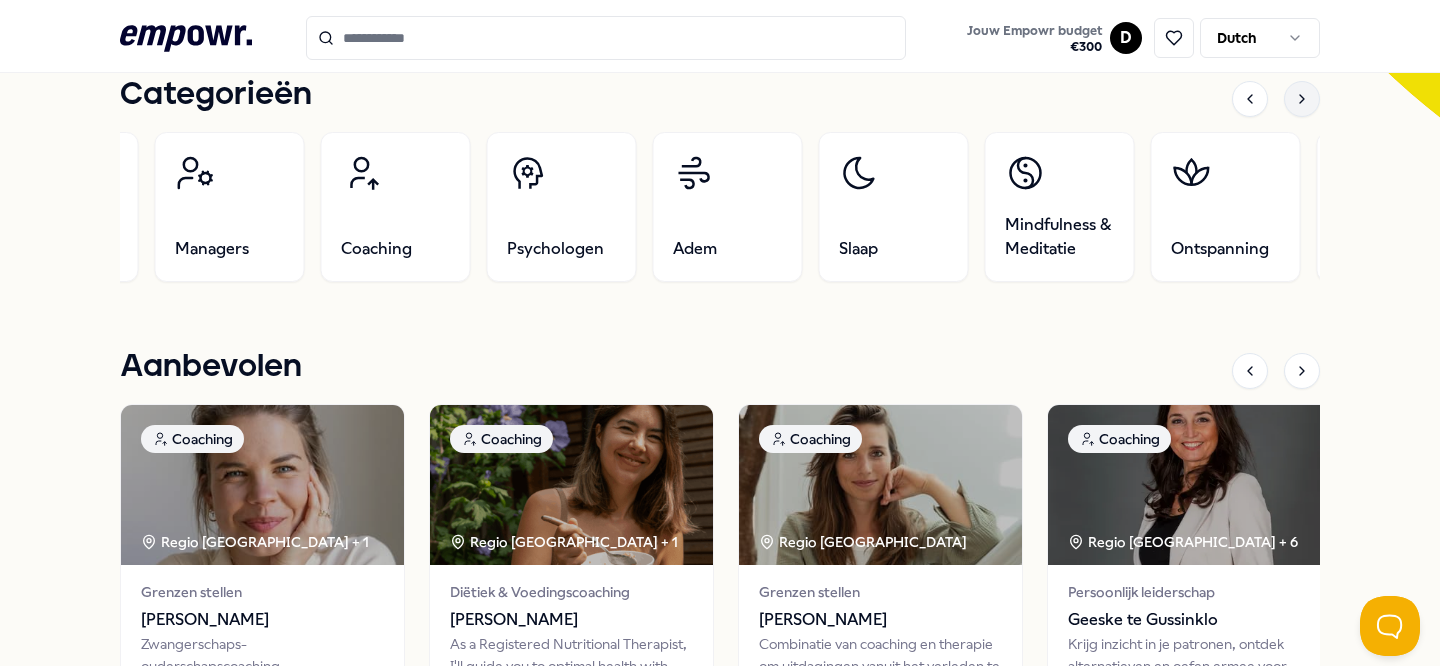 click 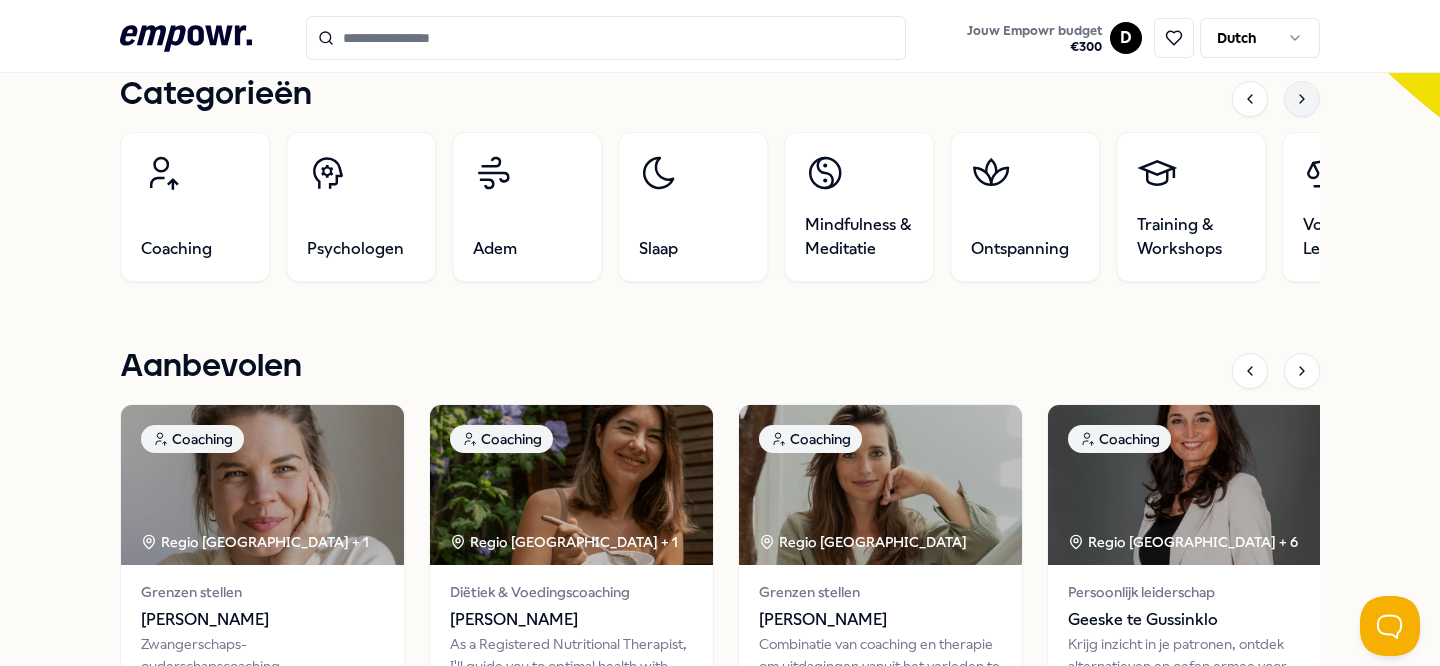 click 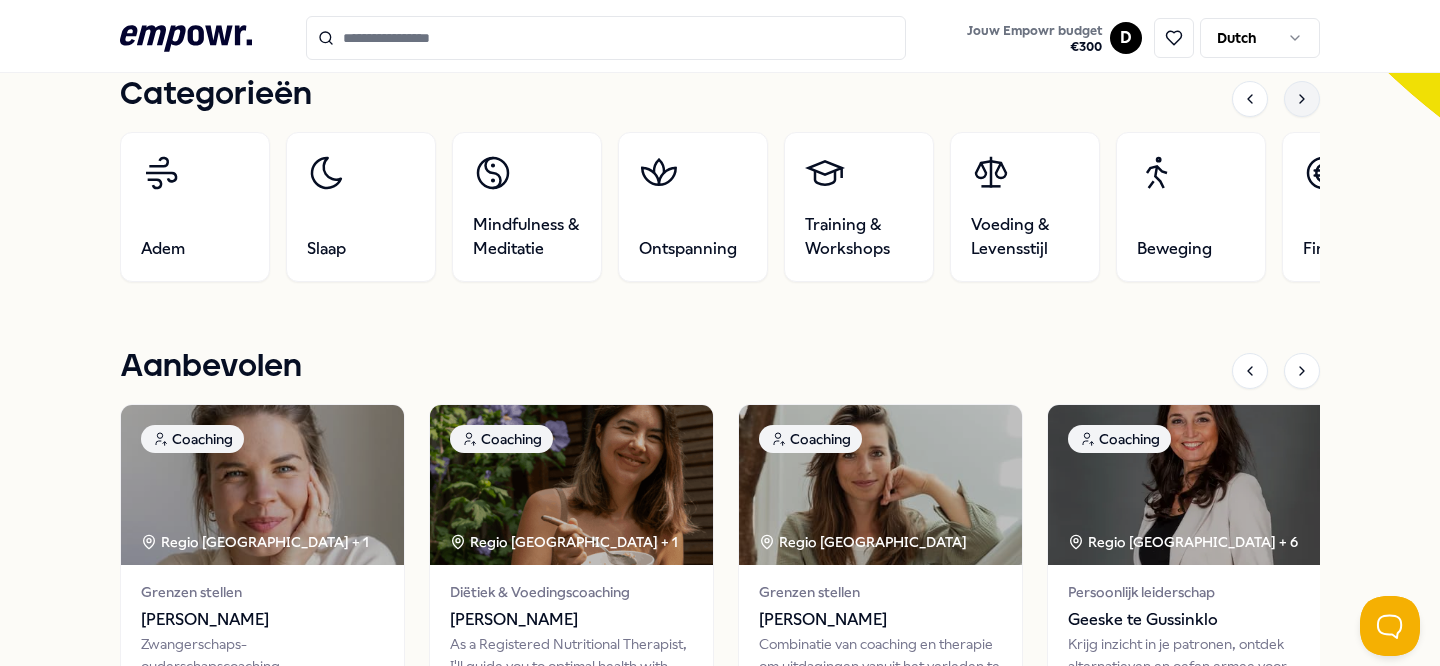 click 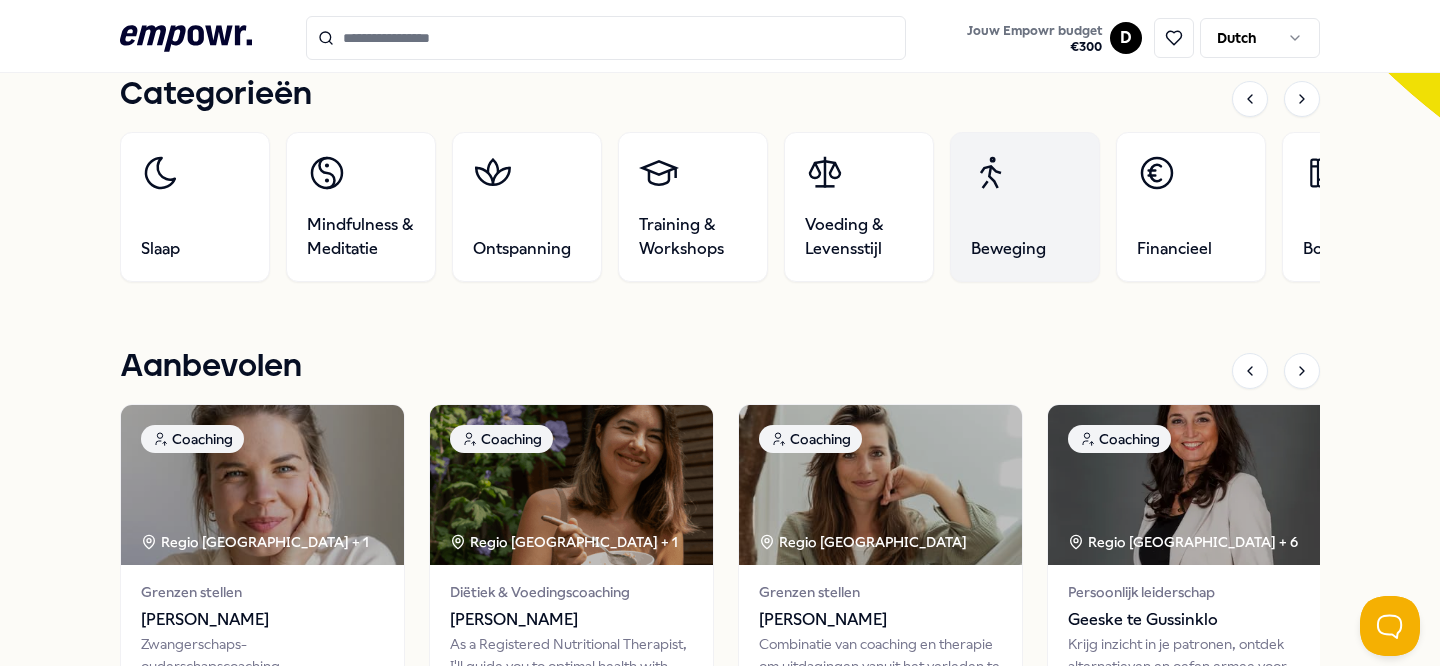 click on "Beweging" at bounding box center [1025, 207] 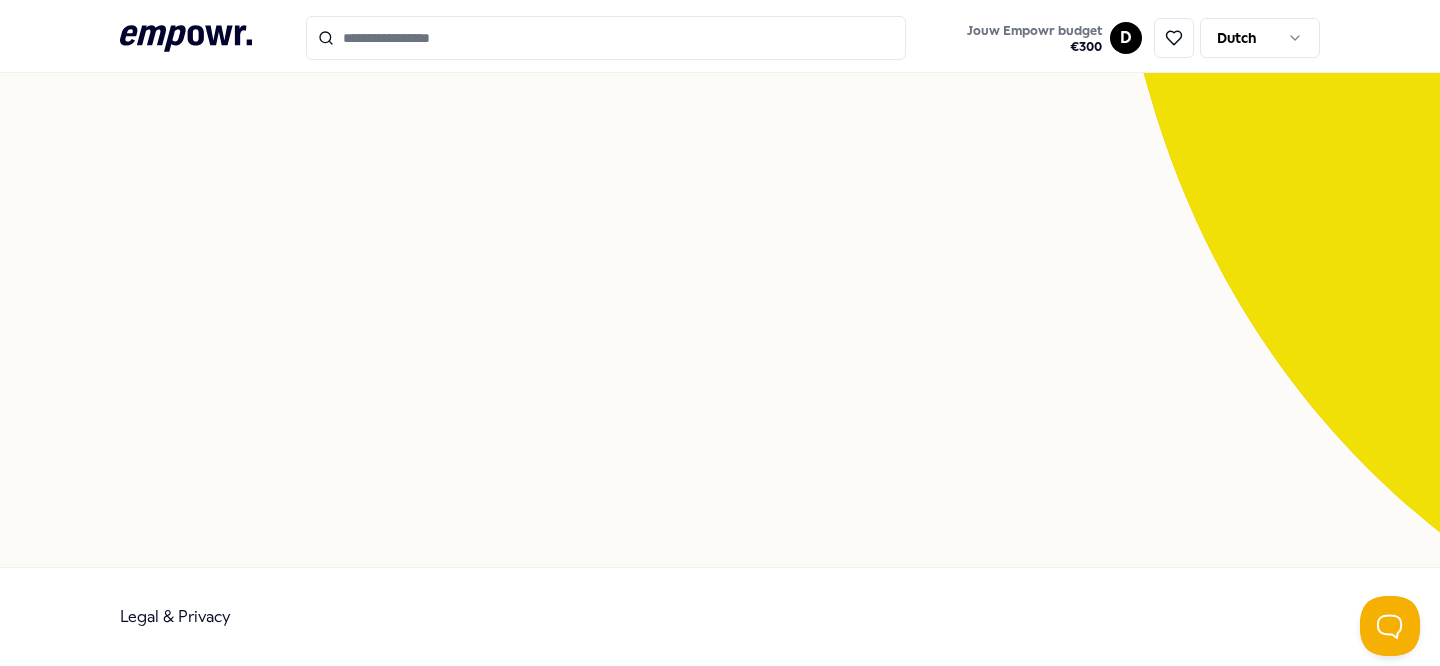 scroll, scrollTop: 129, scrollLeft: 0, axis: vertical 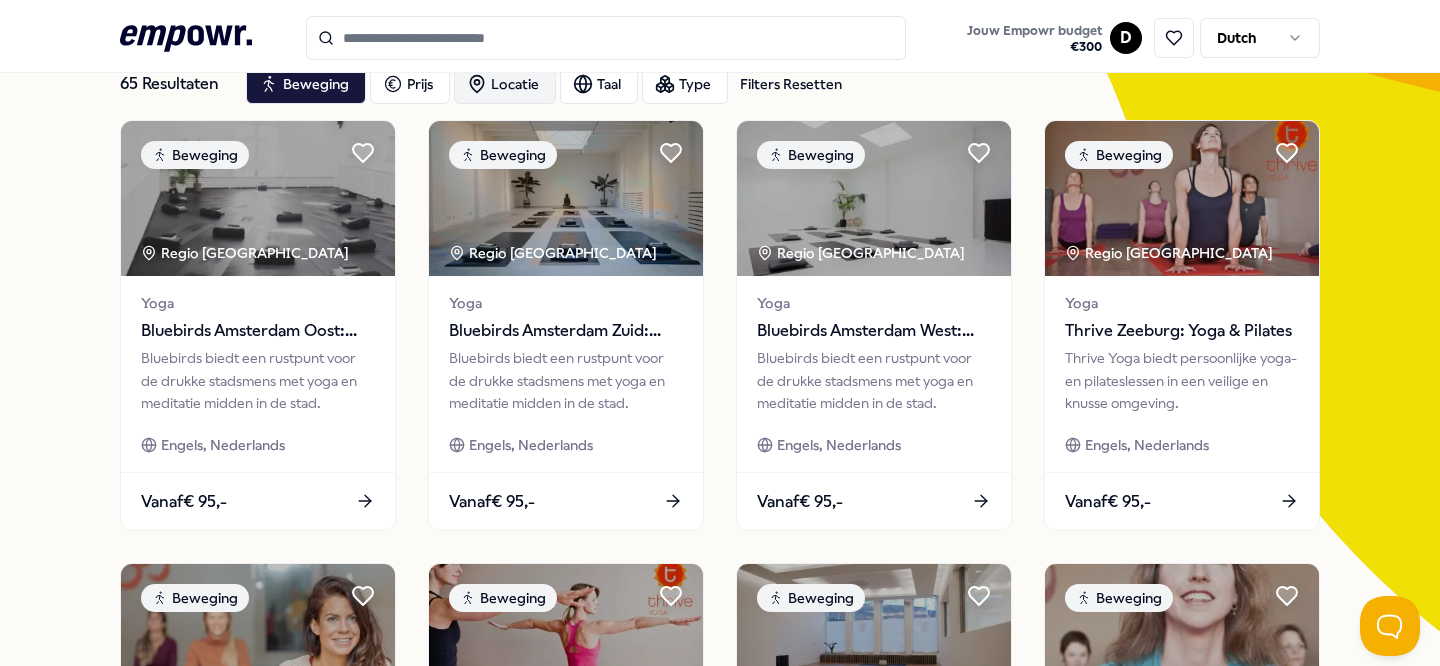 click on "Locatie" at bounding box center [505, 84] 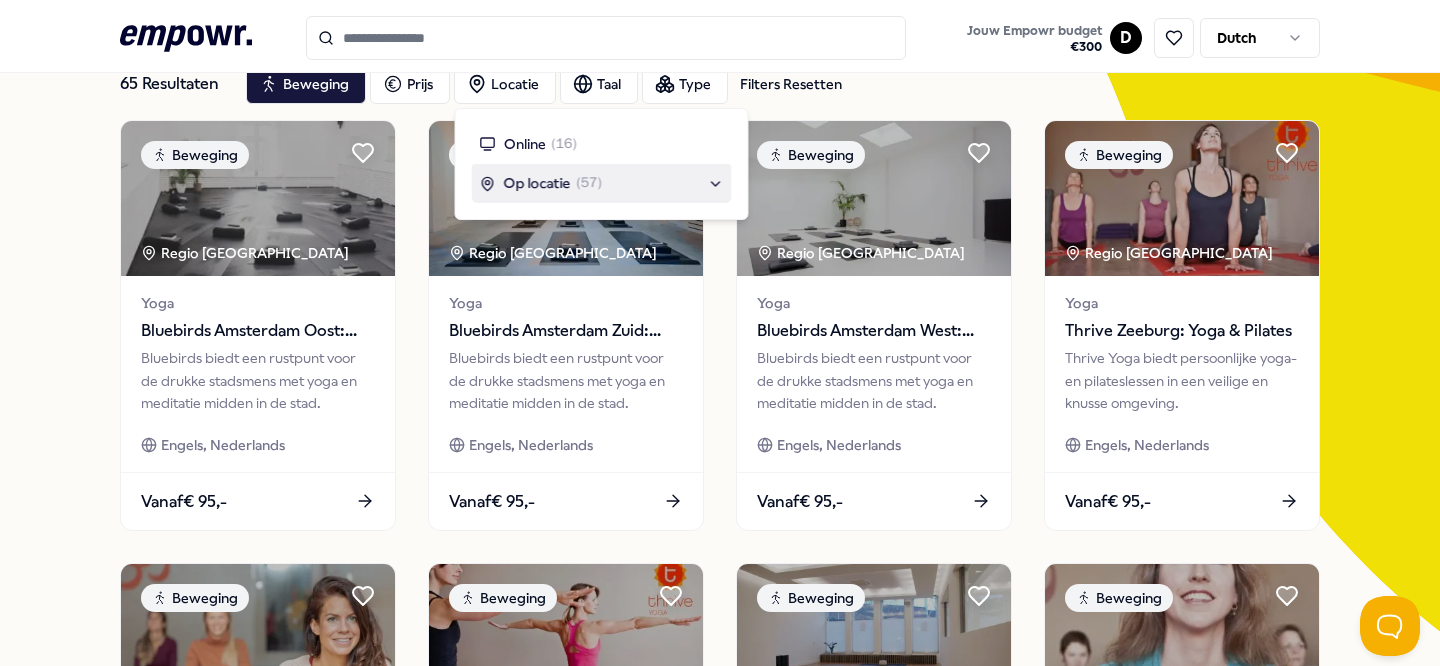 click on "Op locatie ( 57 )" at bounding box center (602, 183) 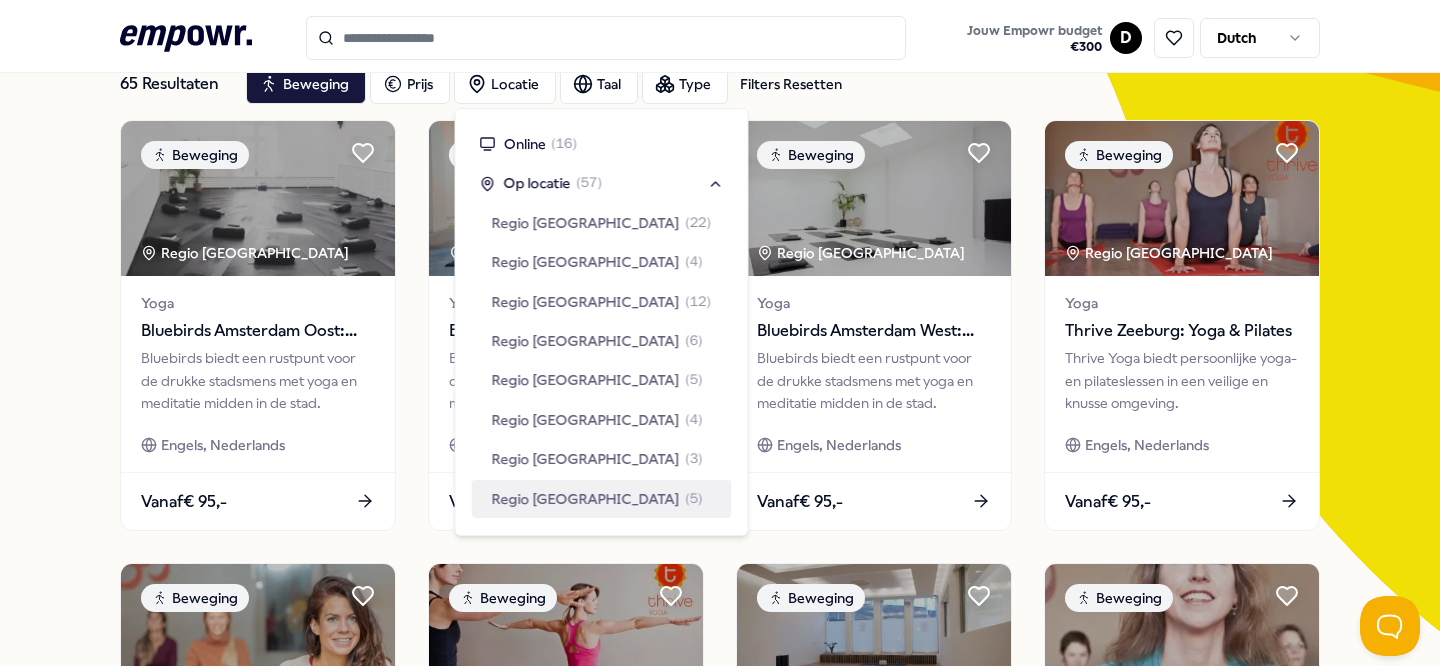 click on "Regio [GEOGRAPHIC_DATA]" at bounding box center (586, 499) 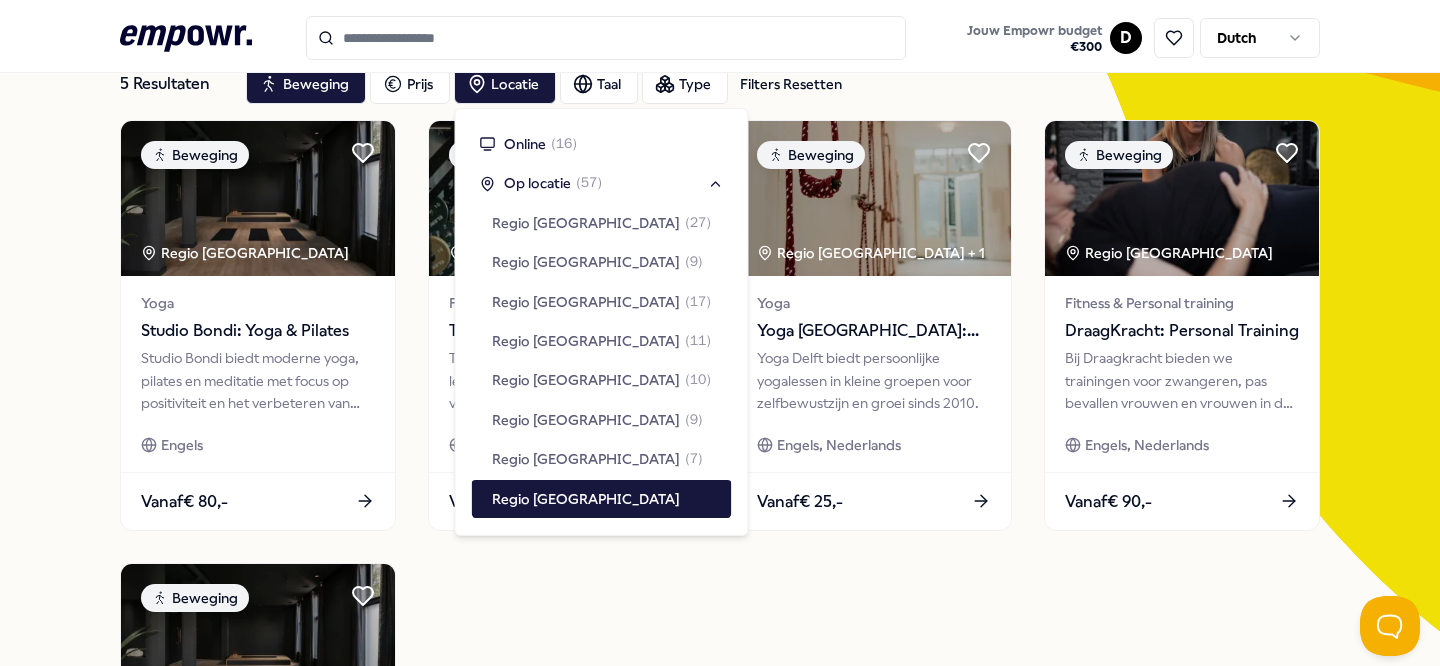 click on "Beweging Regio Den Haag    Yoga Studio Bondi: Yoga & Pilates Studio Bondi biedt moderne yoga, pilates en meditatie met focus op positiviteit
en het verbeteren van dagelijks leven. Engels Vanaf  € 80,- Beweging Regio [GEOGRAPHIC_DATA]    Fitness & Personal training TrainMore [GEOGRAPHIC_DATA]: Open Gym Trainen om te genieten van het leven. Energie voor de week, vrijheid voor het
weekend. Haal alles uit jezelf. Engels Vanaf  € 245,- Beweging Regio [GEOGRAPHIC_DATA]    + 1 Yoga Yoga [GEOGRAPHIC_DATA]: Yoga Yoga Delft biedt persoonlijke yogalessen in kleine groepen voor zelfbewustzijn
en groei sinds 2010. Engels, Nederlands Vanaf  € 25,- Beweging Regio [GEOGRAPHIC_DATA]    Fitness & Personal training [GEOGRAPHIC_DATA]: Personal Training Bij Draagkracht bieden we trainingen voor zwangeren, pas bevallen vrouwen en
vrouwen in de overgang, om je fit en sterk te voelen in elke fase. Engels, Nederlands Vanaf  € 90,- Beweging Regio Den Haag    Yoga Studio Bondi: Reformer Pilates Engels Vanaf  € 120,-" at bounding box center [720, 547] 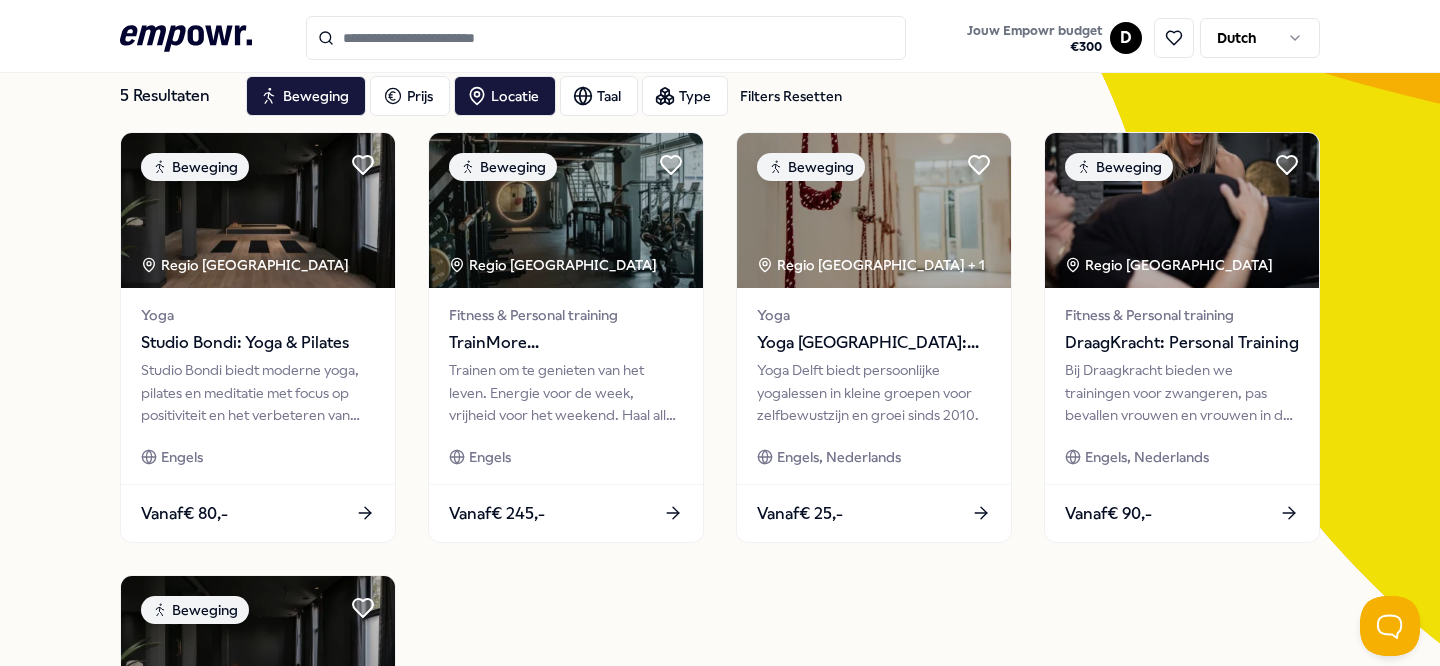 scroll, scrollTop: 111, scrollLeft: 0, axis: vertical 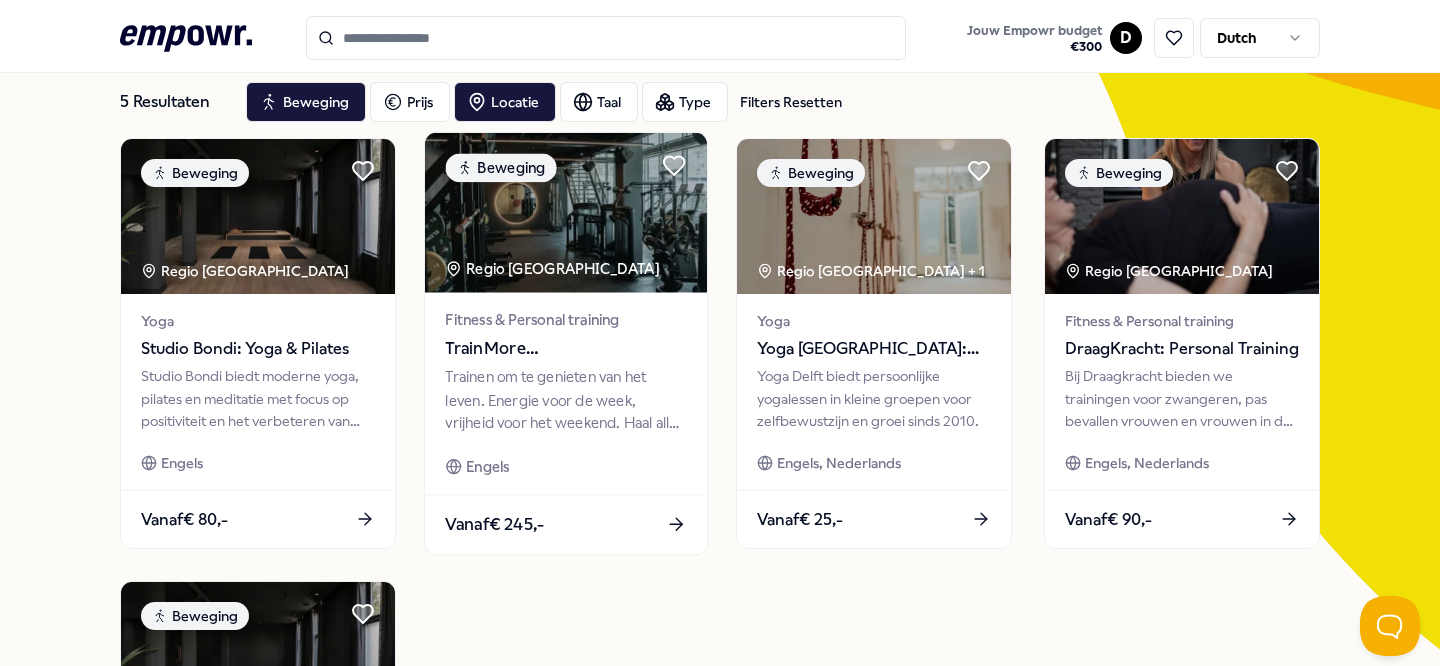 click at bounding box center [566, 213] 